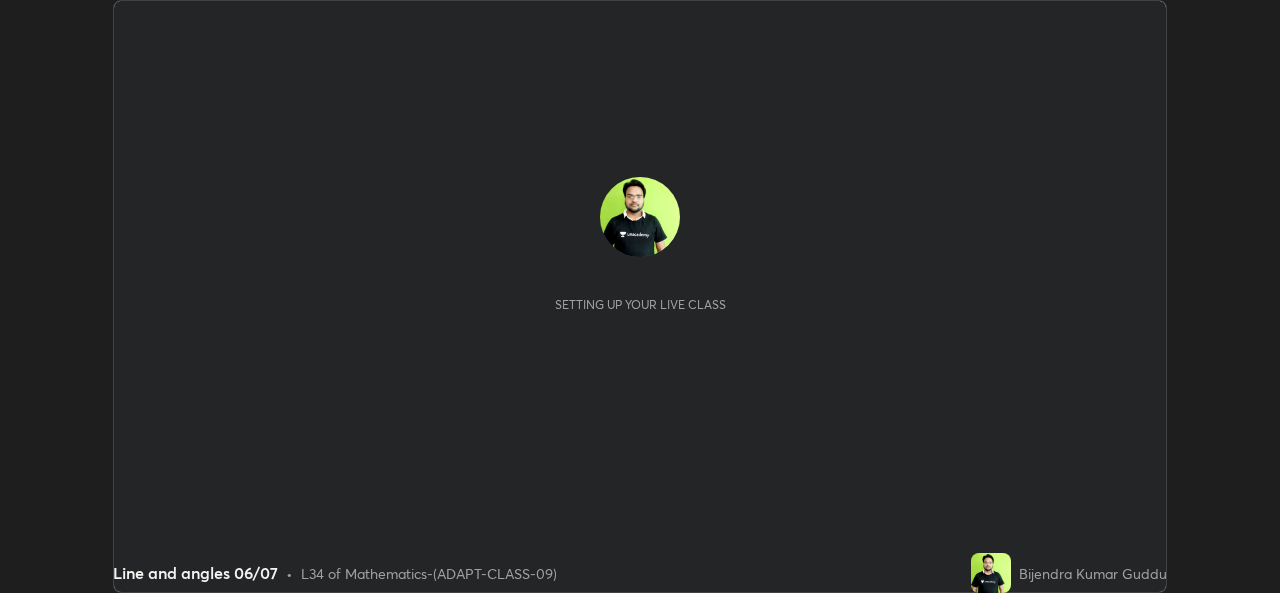 scroll, scrollTop: 0, scrollLeft: 0, axis: both 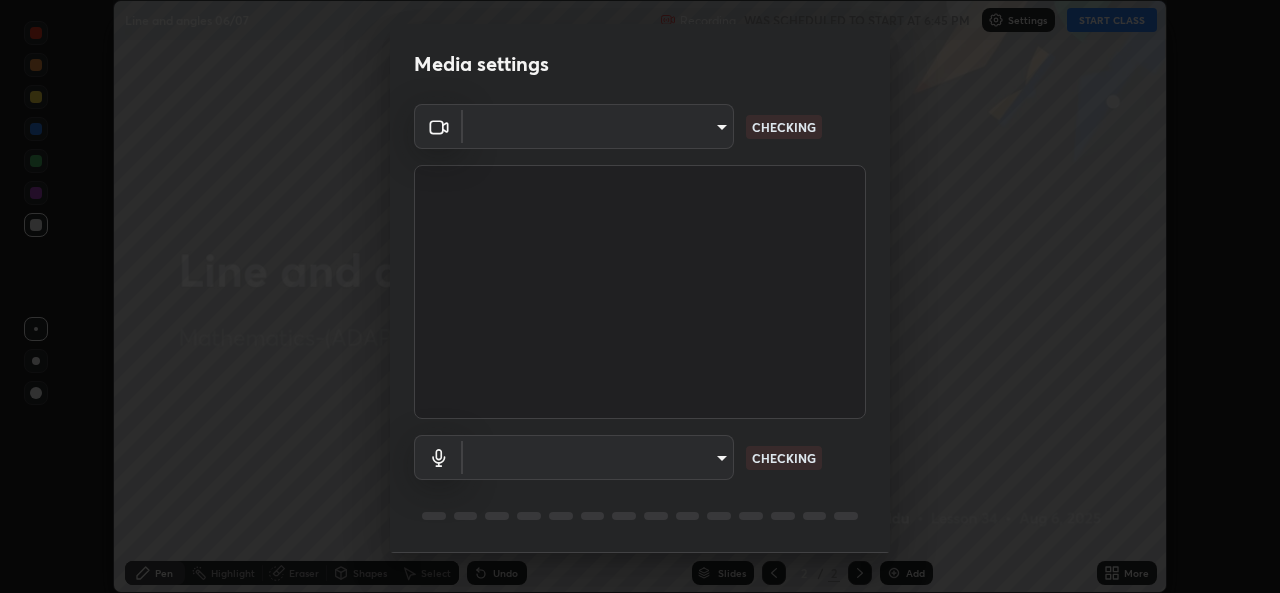 type on "162a4bef6d5de59660943d10e2777e2613c591b7fe343c7323db06c6e3c7e835" 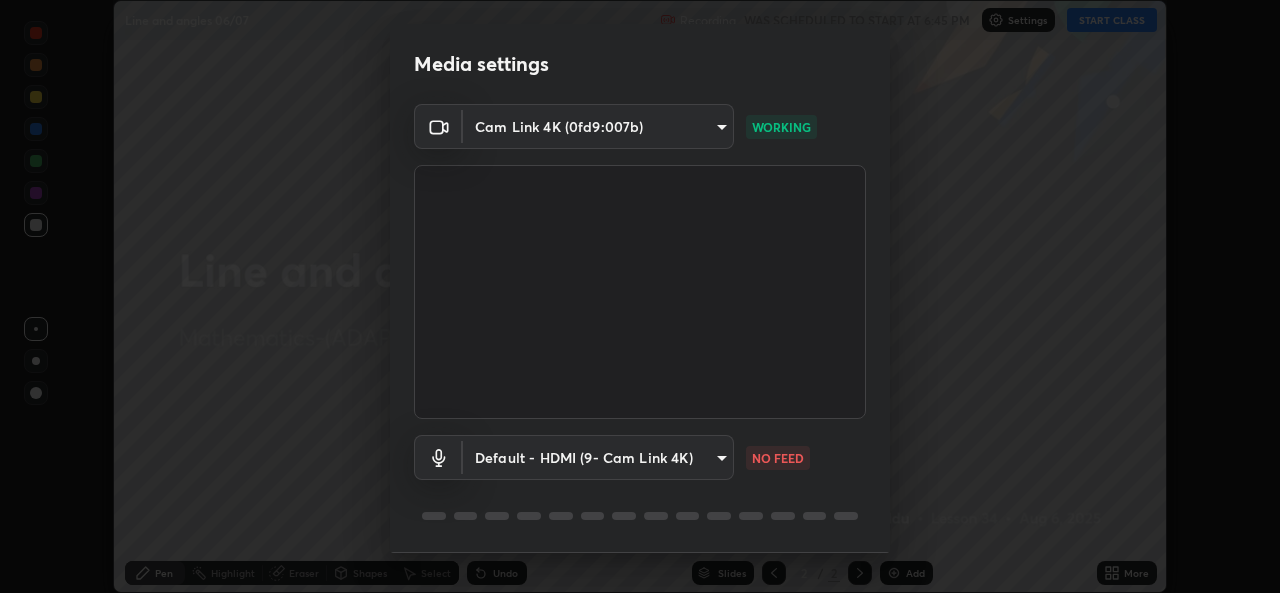 click on "Erase all Line and angles 06/07 Recording WAS SCHEDULED TO START AT  6:45 PM Settings START CLASS Setting up your live class Line and angles 06/07 • L34 of Mathematics-(ADAPT-CLASS-09) [FIRST] [LAST] Pen Highlight Eraser Shapes Select Undo Slides 2 / 2 Add More No doubts shared Encourage your learners to ask a doubt for better clarity Report an issue Reason for reporting Buffering Chat not working Audio - Video sync issue Educator video quality low ​ Attach an image Report Media settings Cam Link 4K (0fd9:007b) 162a4bef6d5de59660943d10e2777e2613c591b7fe343c7323db06c6e3c7e835 WORKING Default - HDMI (9- Cam Link 4K) default NO FEED 1 / 5 Next" at bounding box center (640, 296) 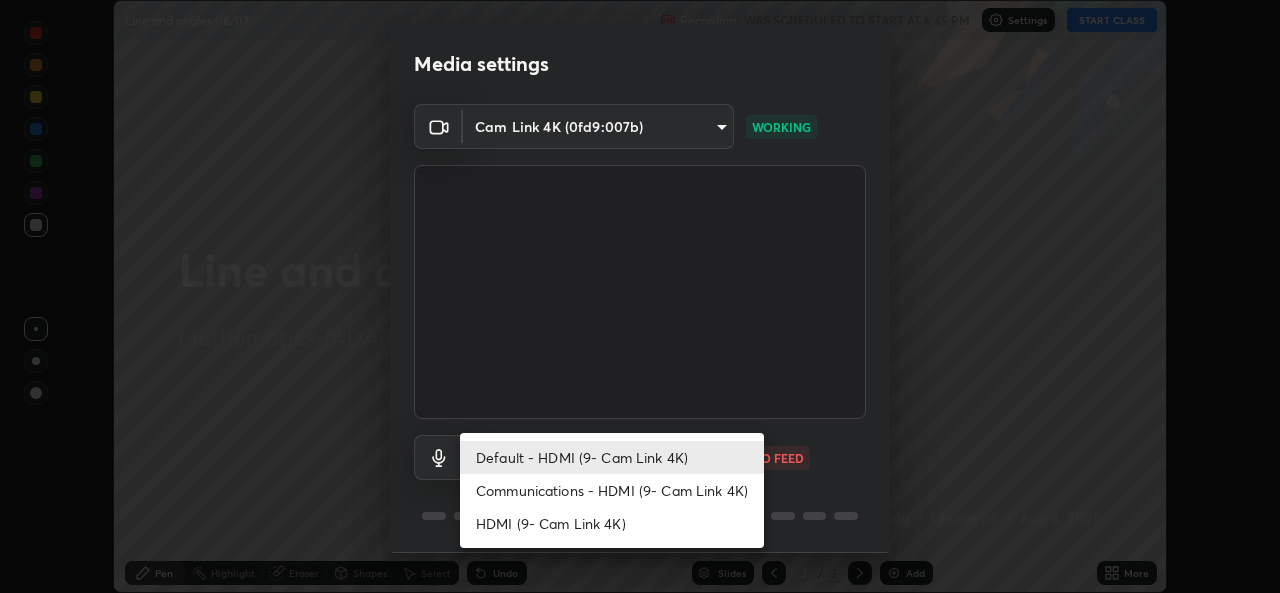 click on "Communications - HDMI (9- Cam Link 4K)" at bounding box center (612, 490) 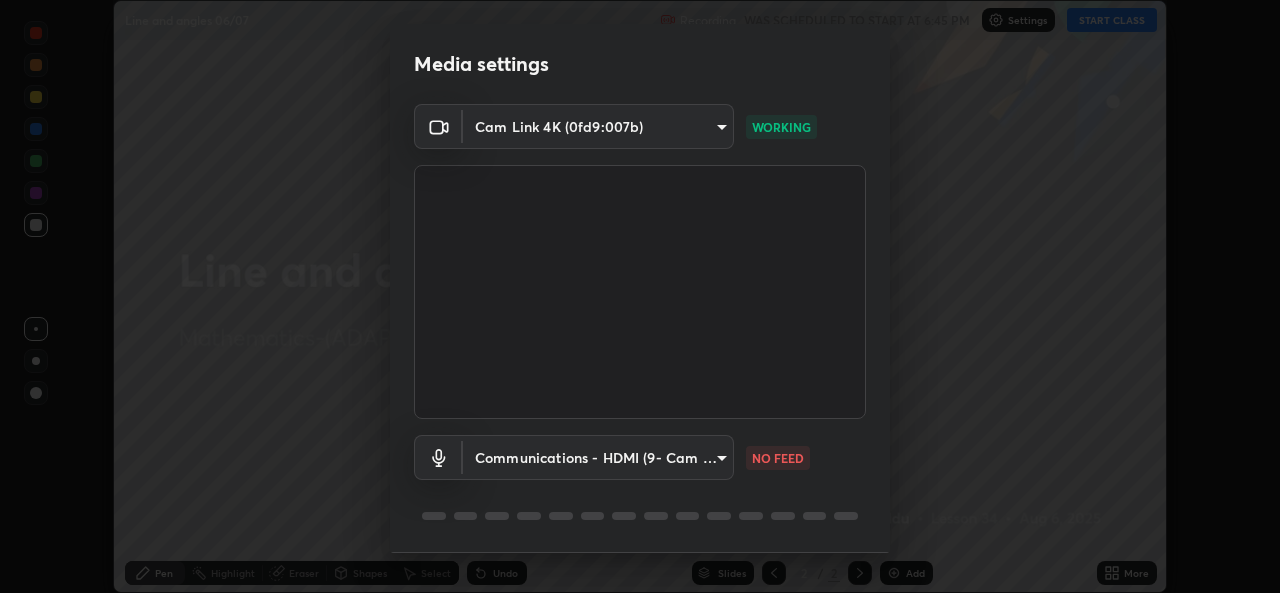 type on "communications" 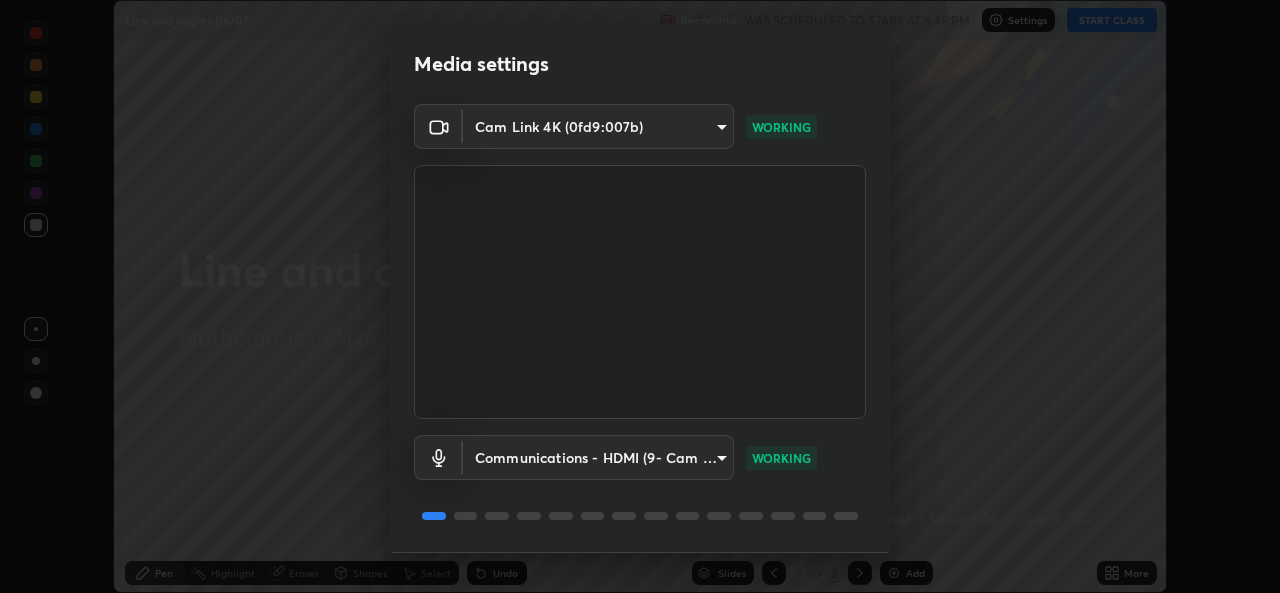 scroll, scrollTop: 63, scrollLeft: 0, axis: vertical 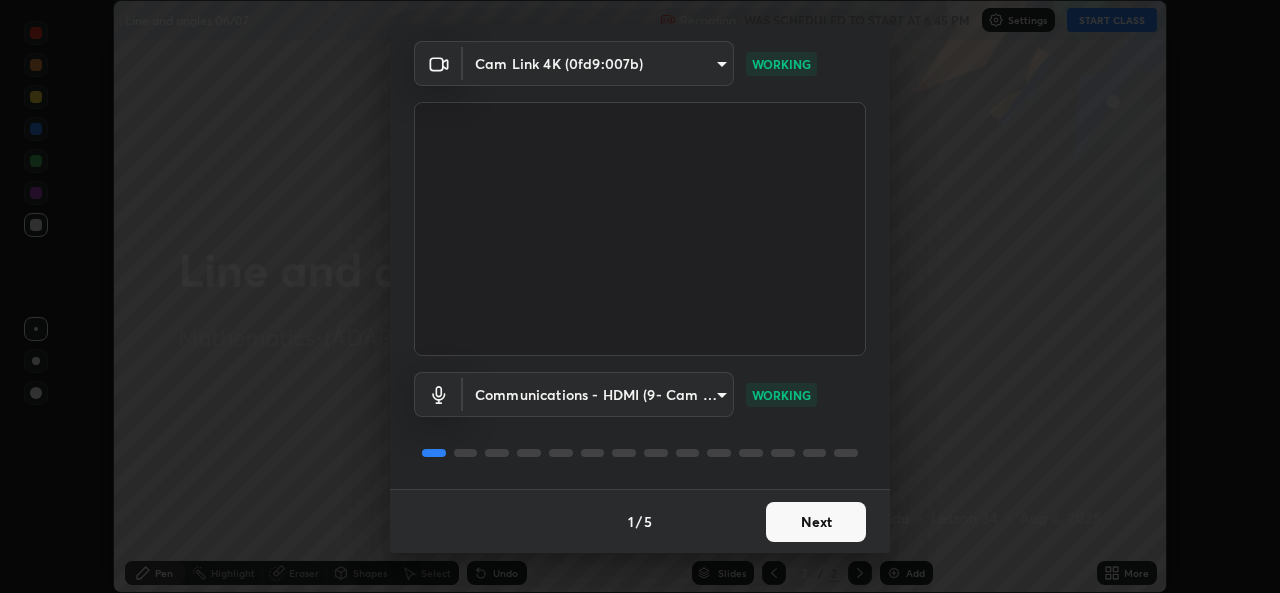 click on "Next" at bounding box center [816, 522] 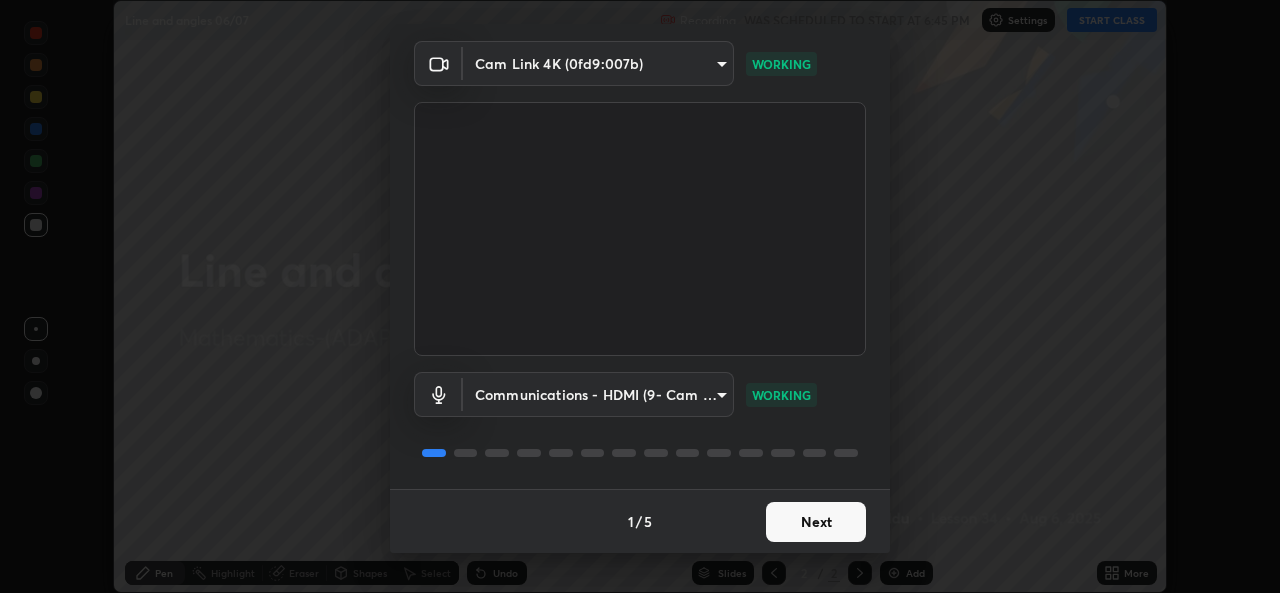 scroll, scrollTop: 0, scrollLeft: 0, axis: both 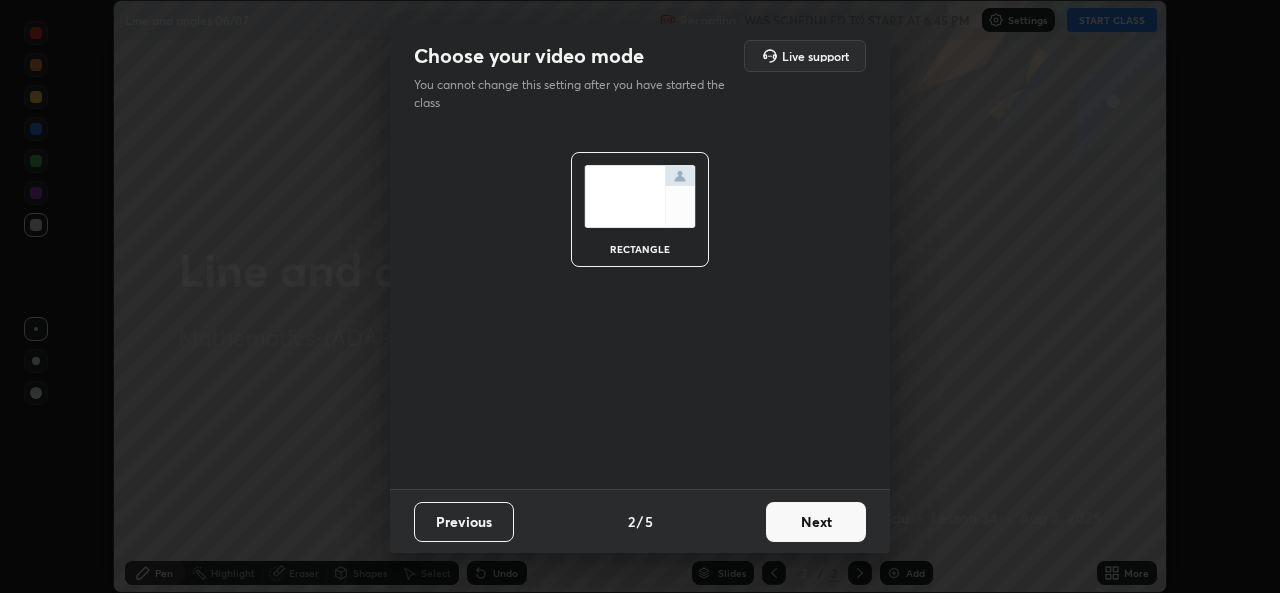 click on "Next" at bounding box center (816, 522) 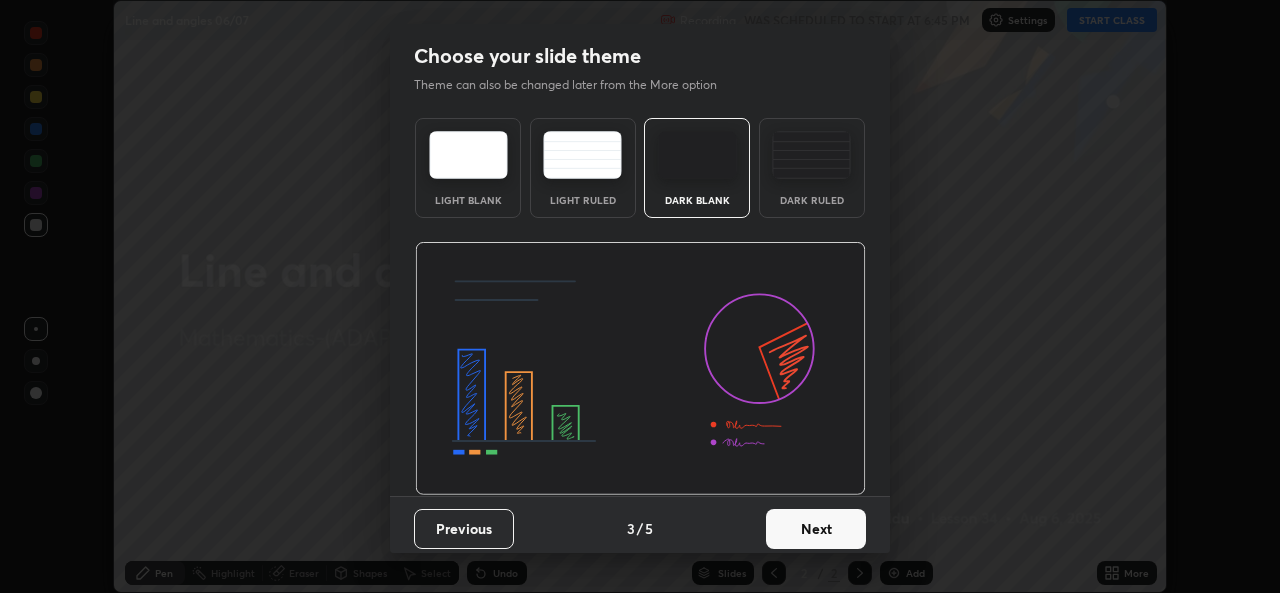 click on "Next" at bounding box center (816, 529) 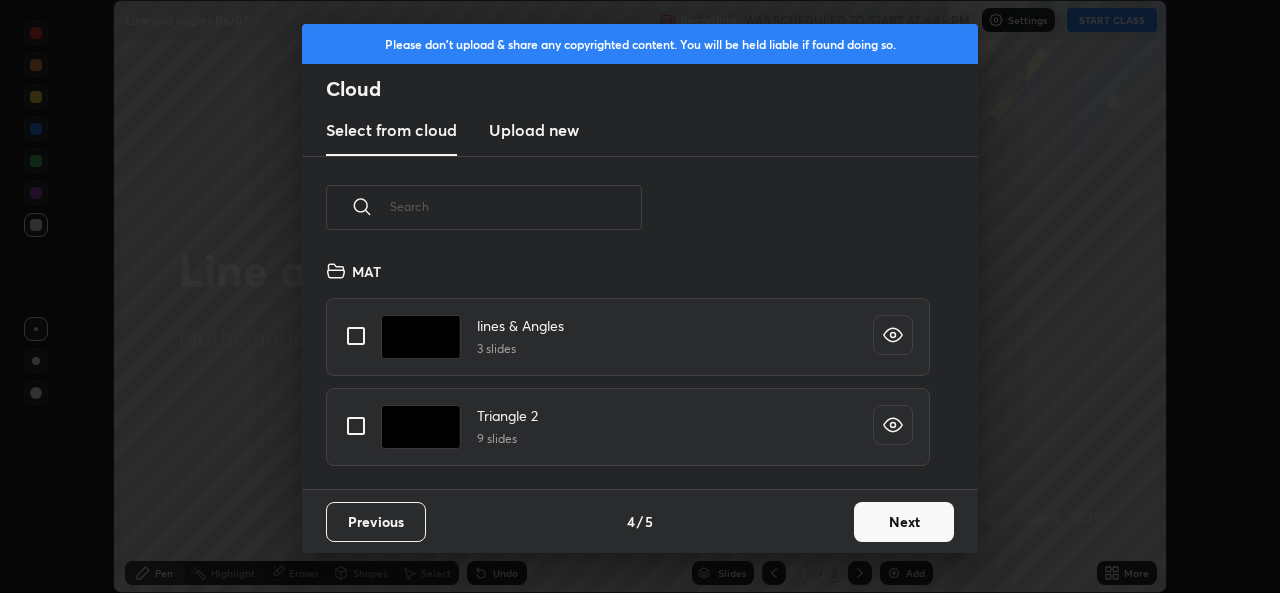 scroll, scrollTop: 7, scrollLeft: 11, axis: both 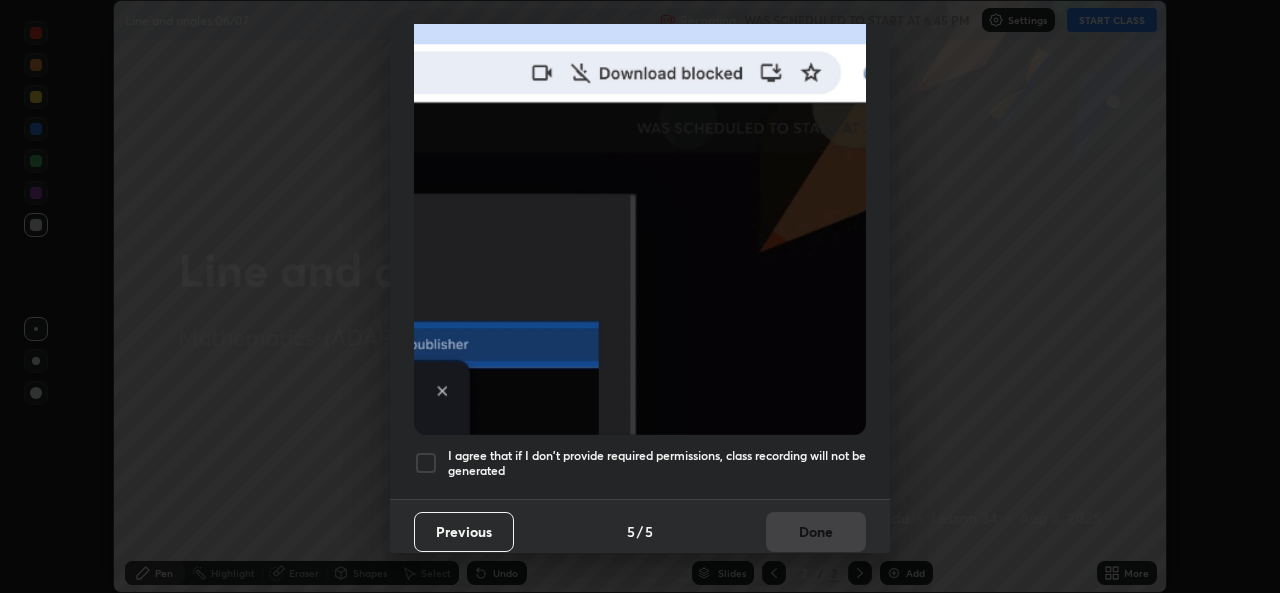 click at bounding box center [426, 463] 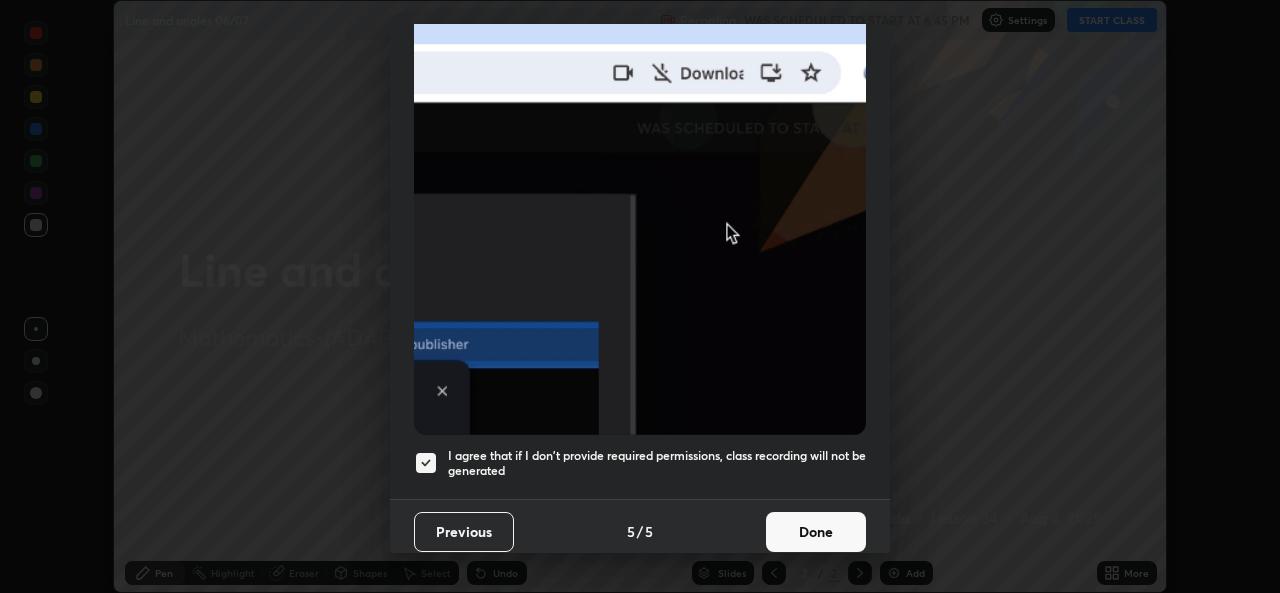 click on "Done" at bounding box center [816, 532] 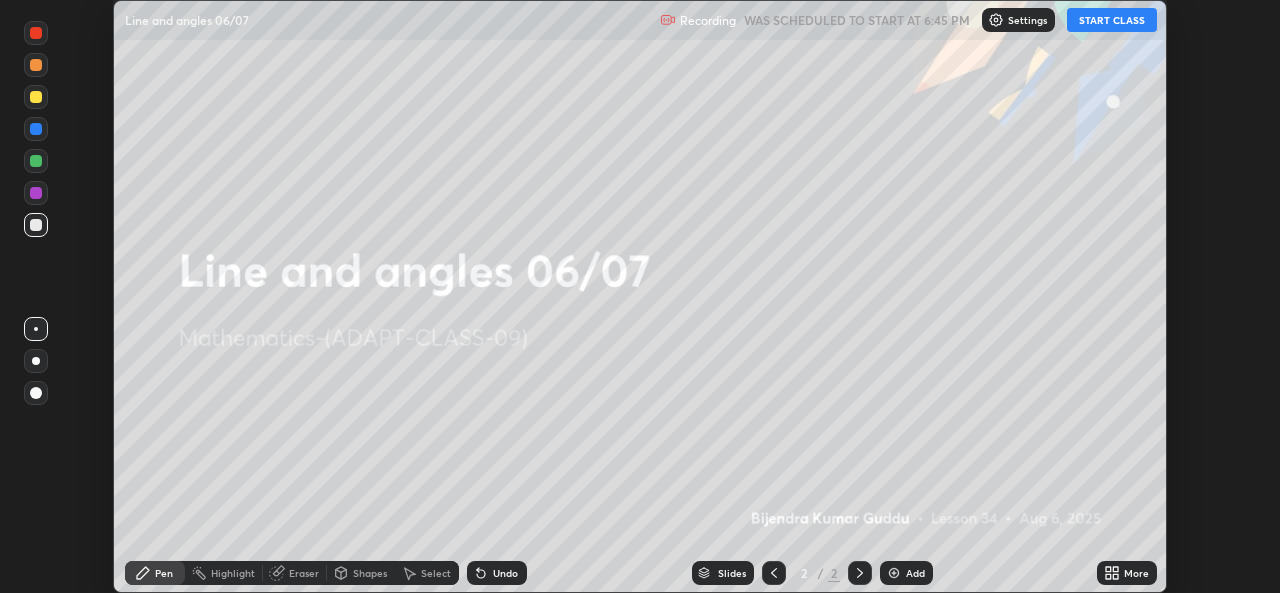 click on "More" at bounding box center [1127, 573] 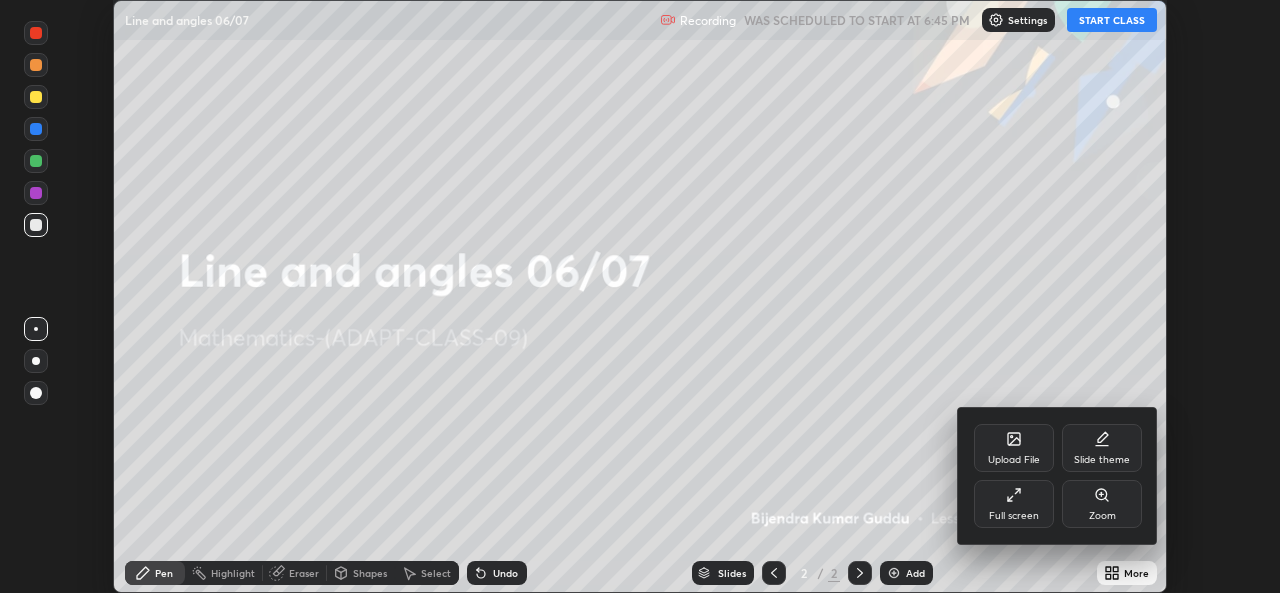 click 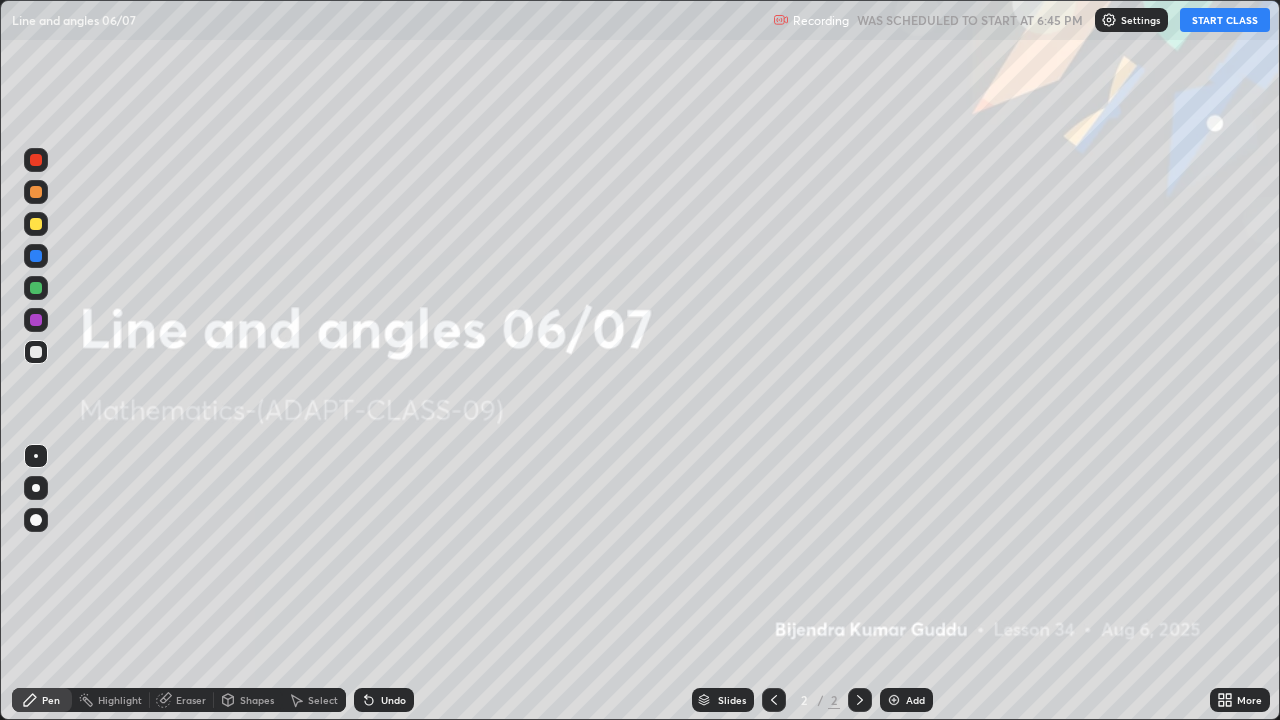 scroll, scrollTop: 99280, scrollLeft: 98720, axis: both 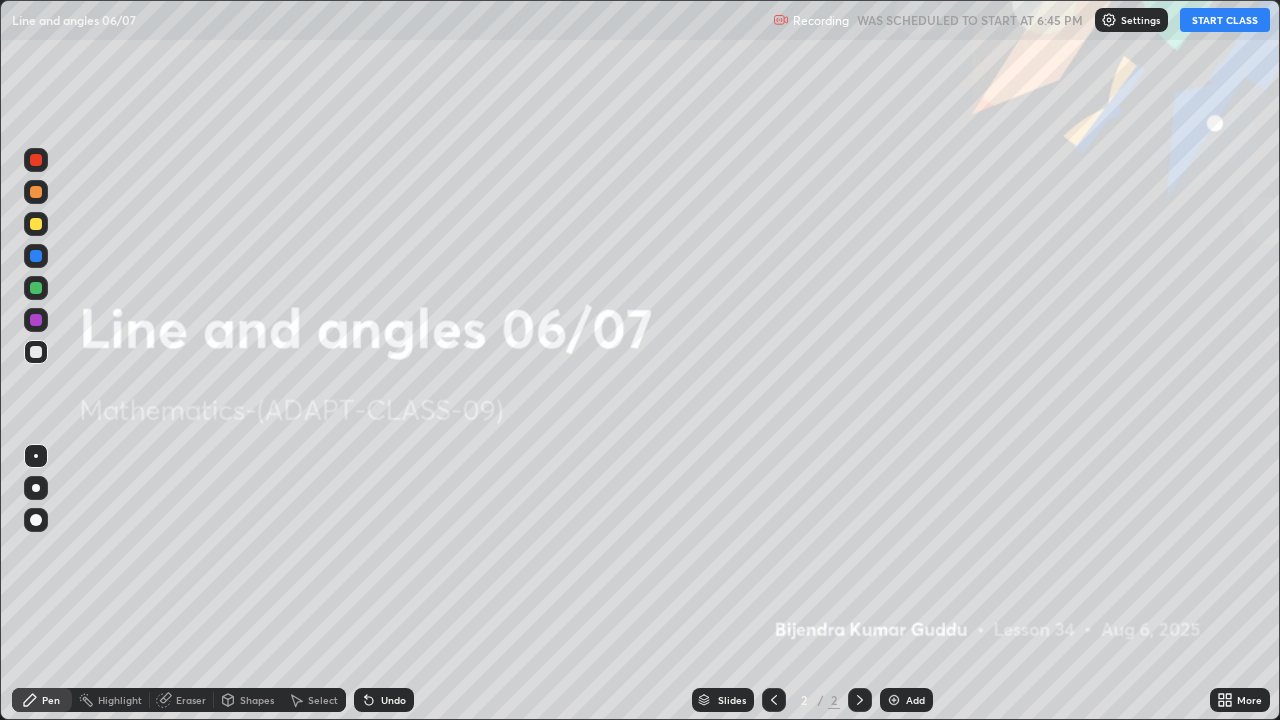 click on "START CLASS" at bounding box center [1225, 20] 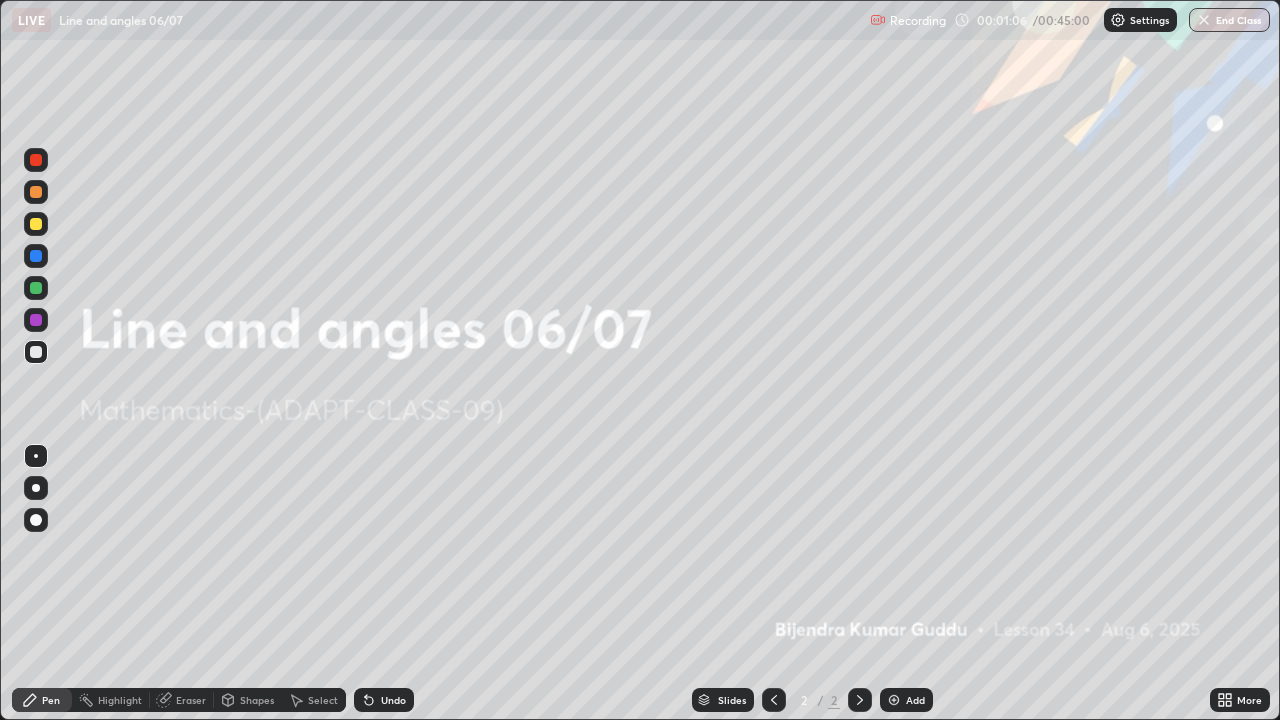 click 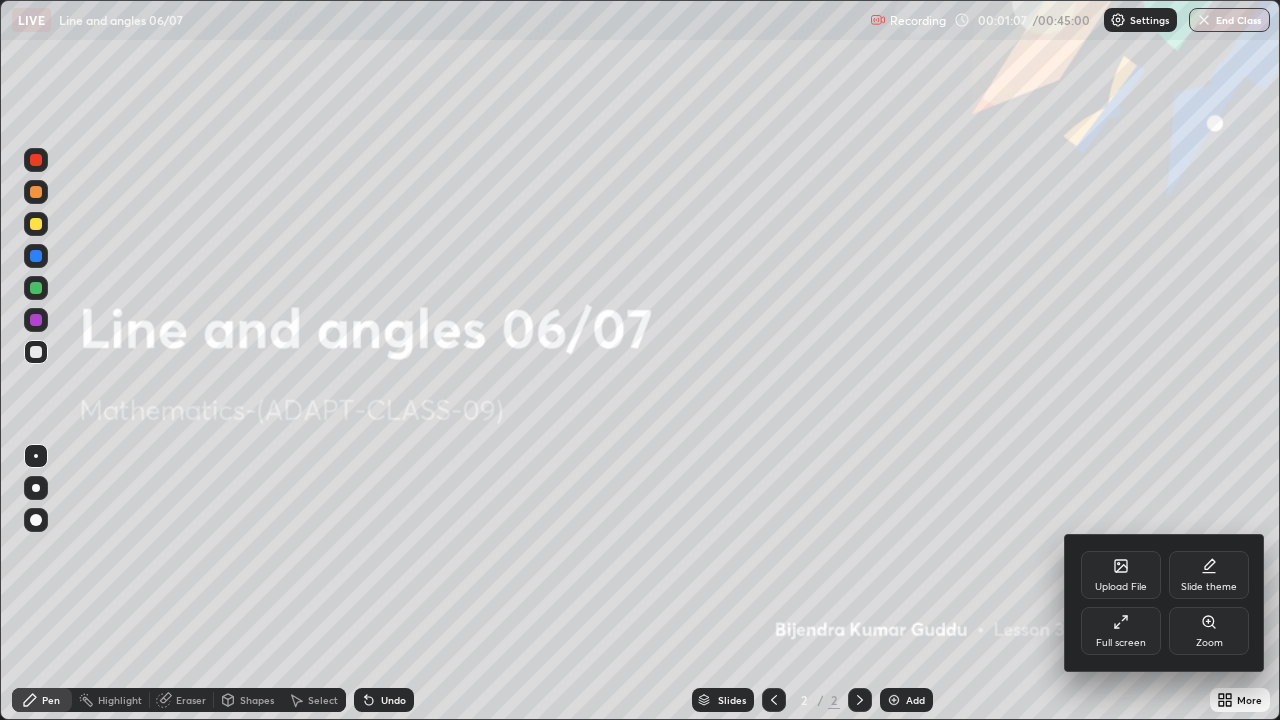 click on "Upload File" at bounding box center (1121, 575) 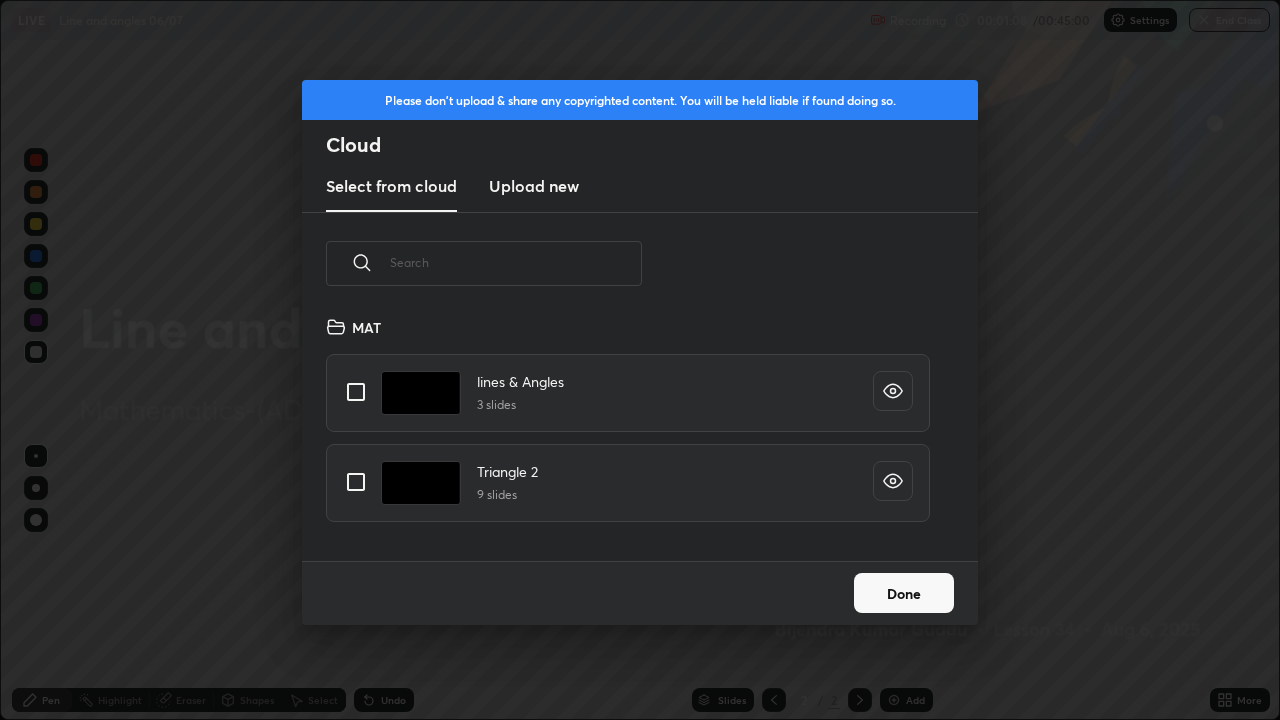 scroll, scrollTop: 7, scrollLeft: 11, axis: both 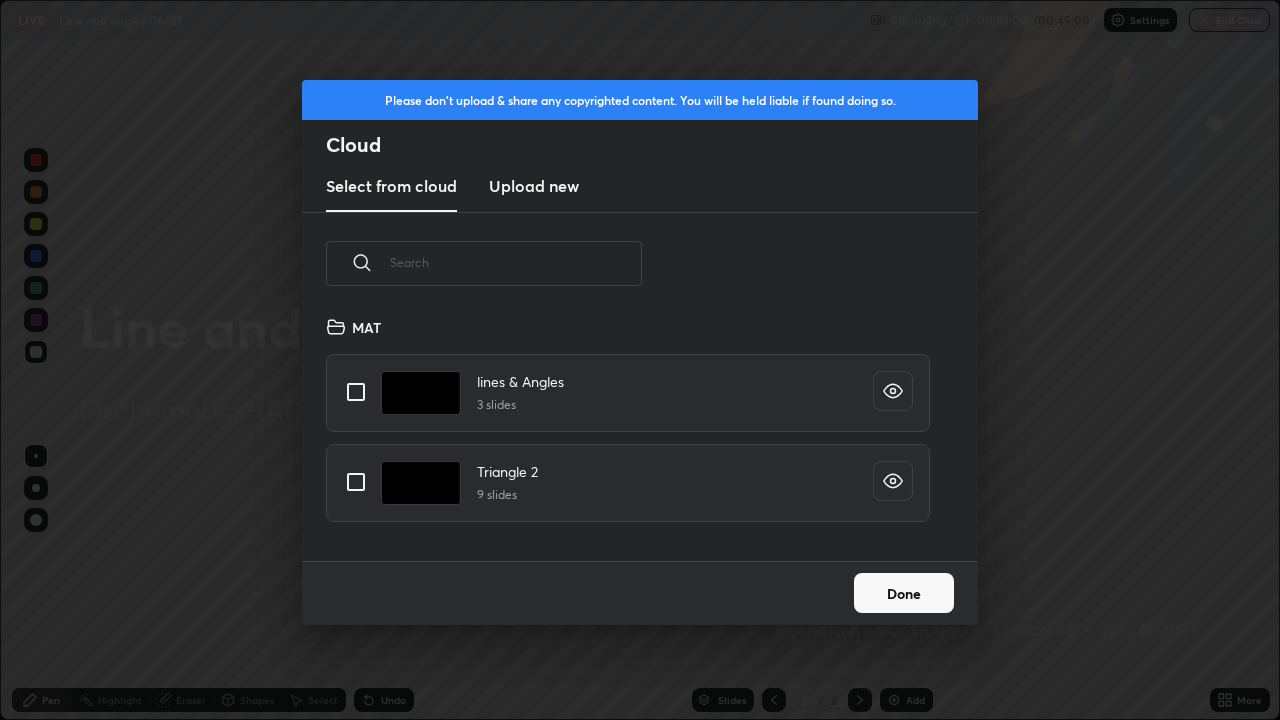 click at bounding box center (356, 392) 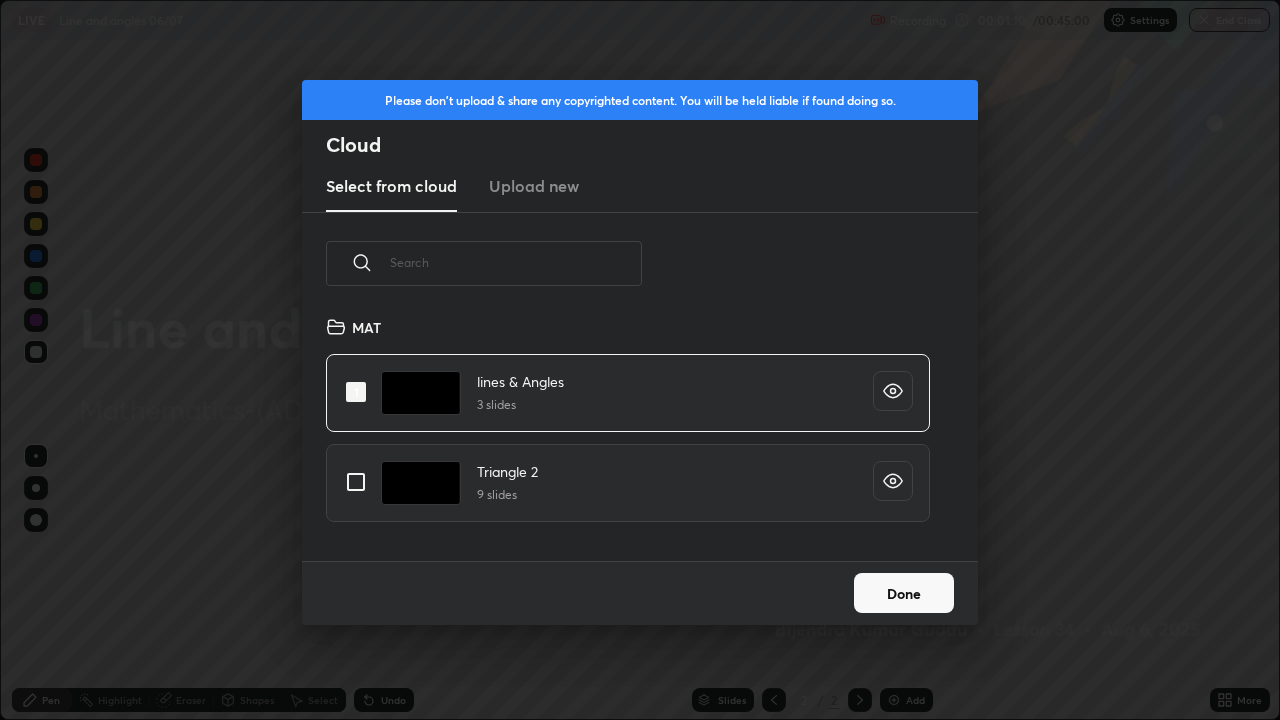 click on "Done" at bounding box center (904, 593) 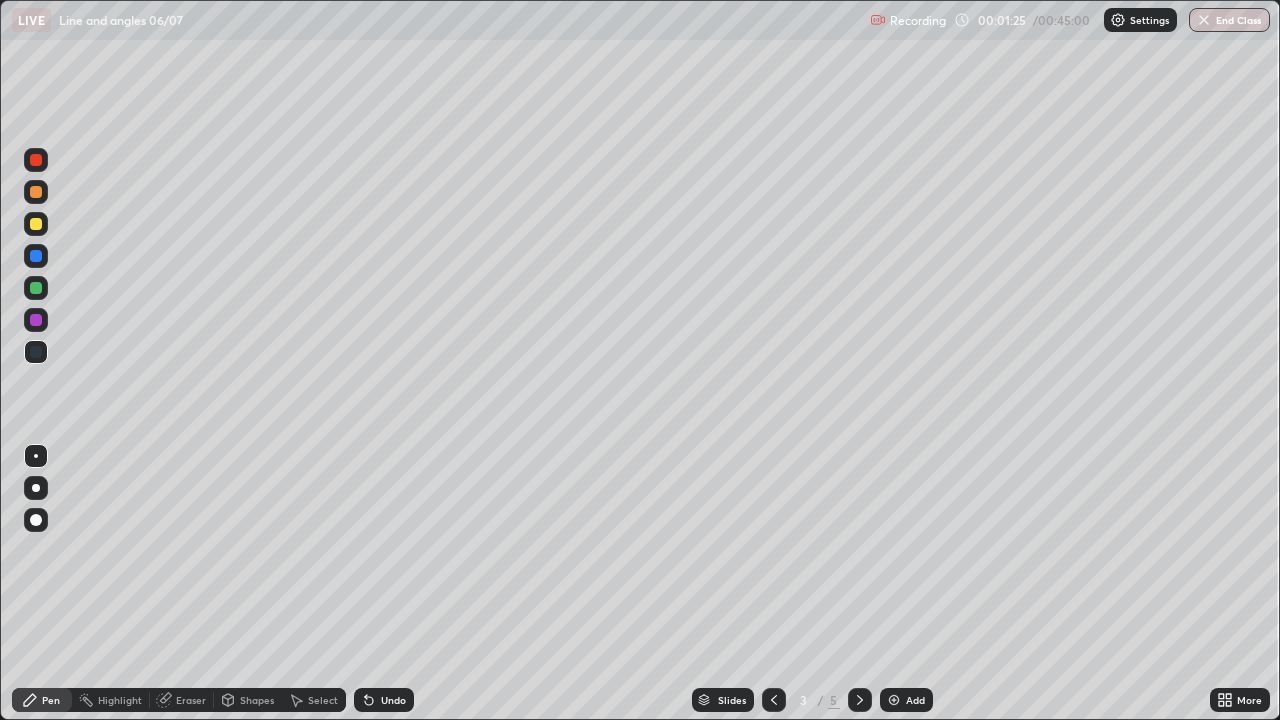 click 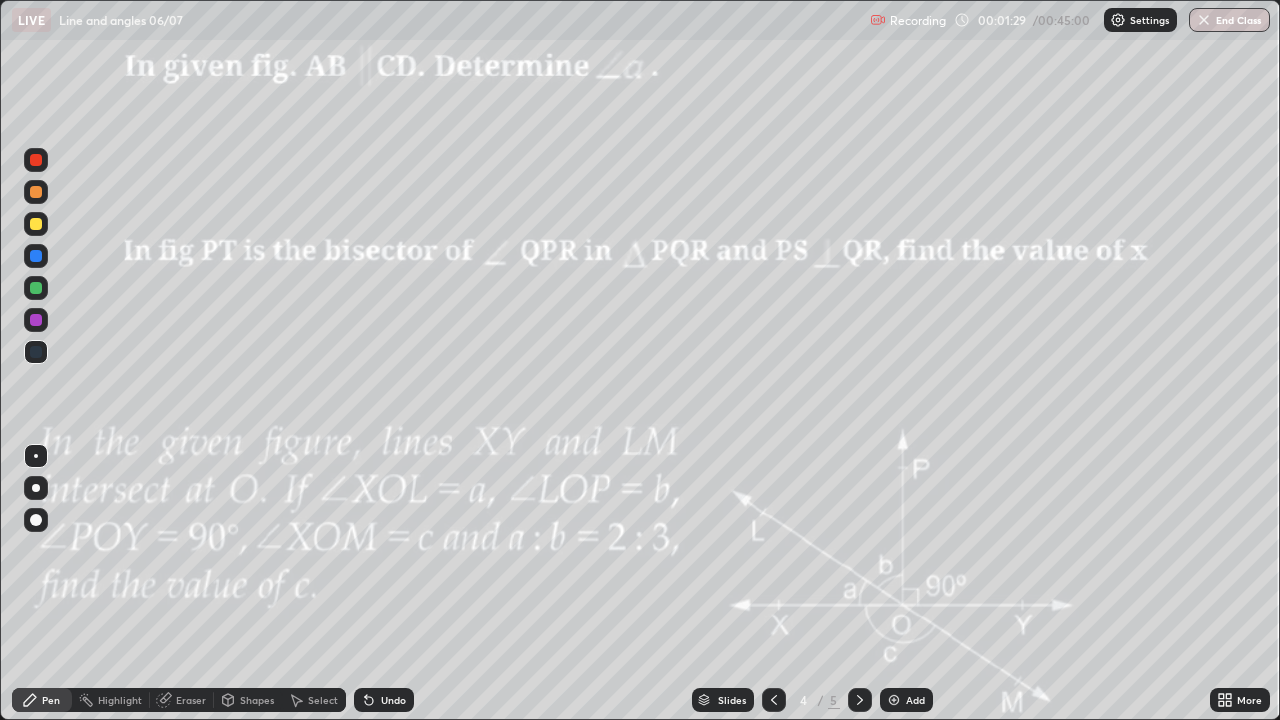 click at bounding box center (36, 160) 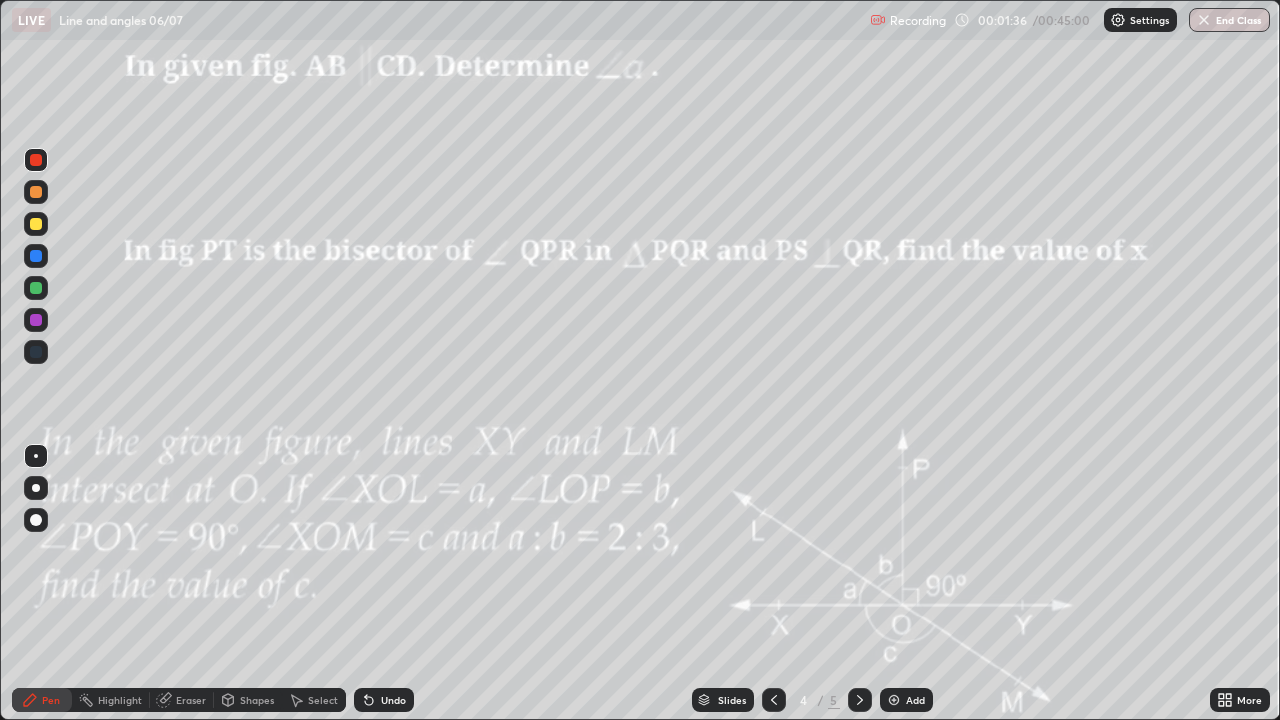 click 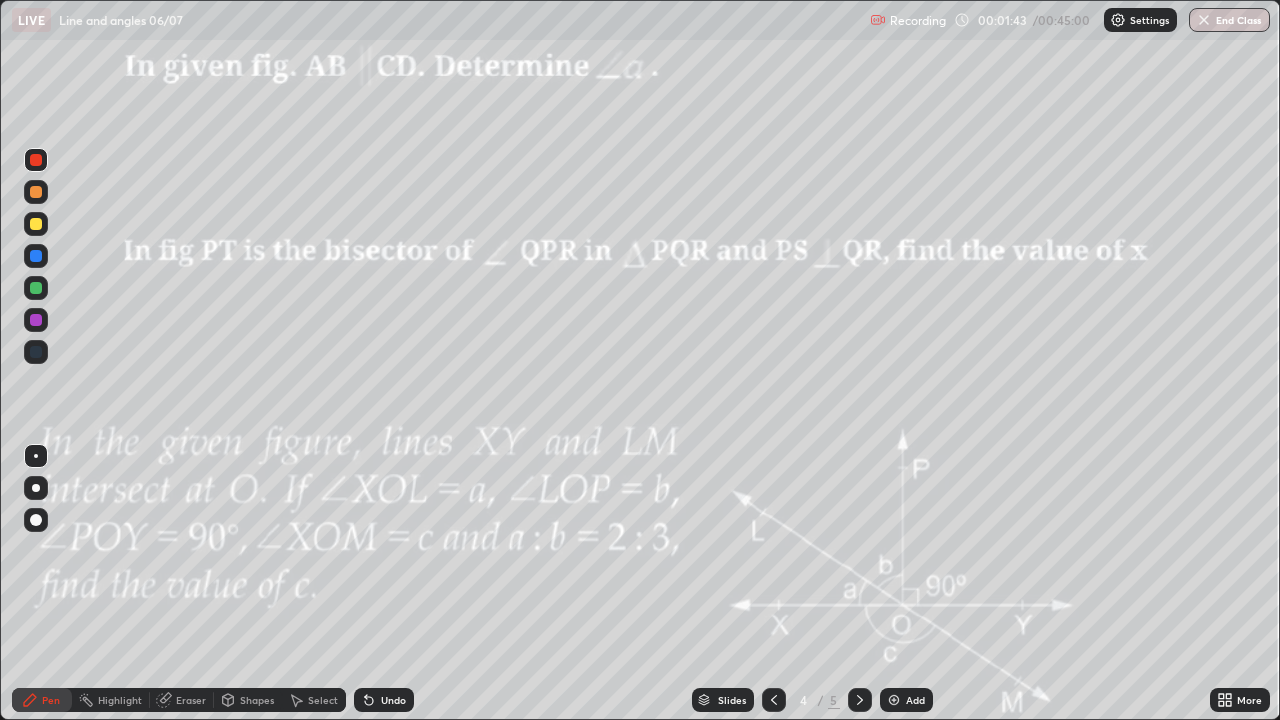 click at bounding box center [36, 288] 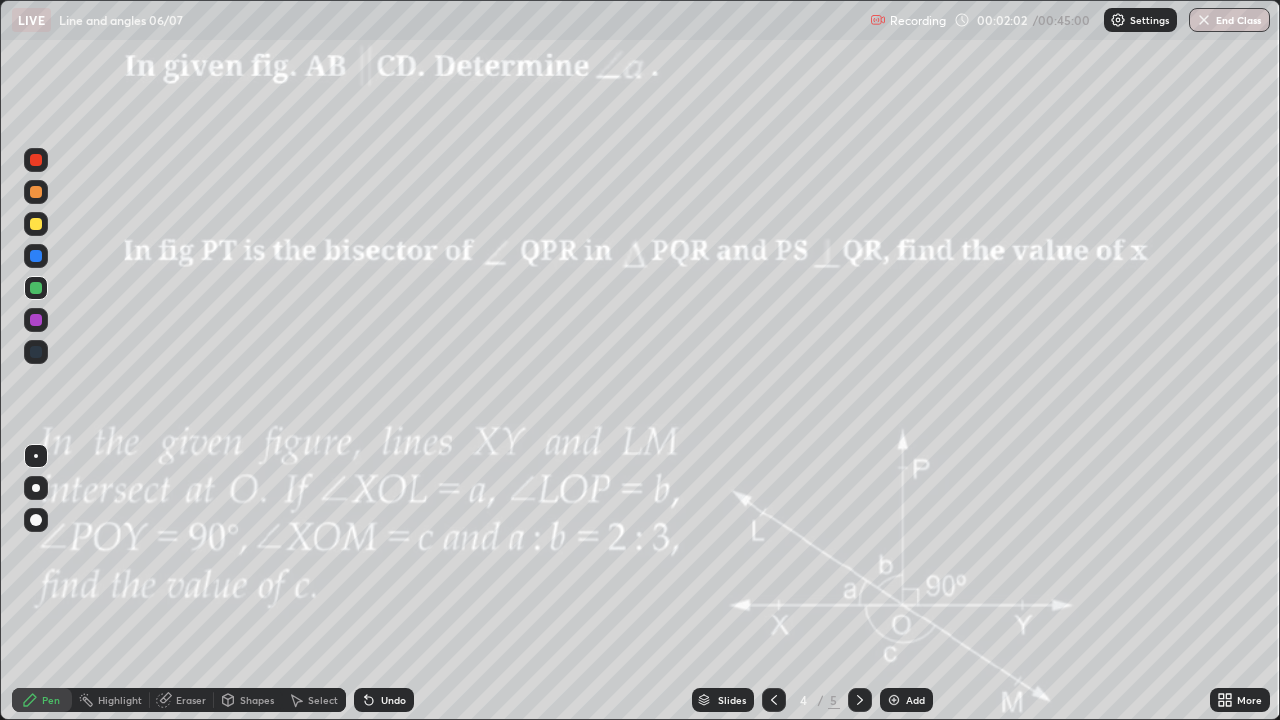 click at bounding box center (36, 224) 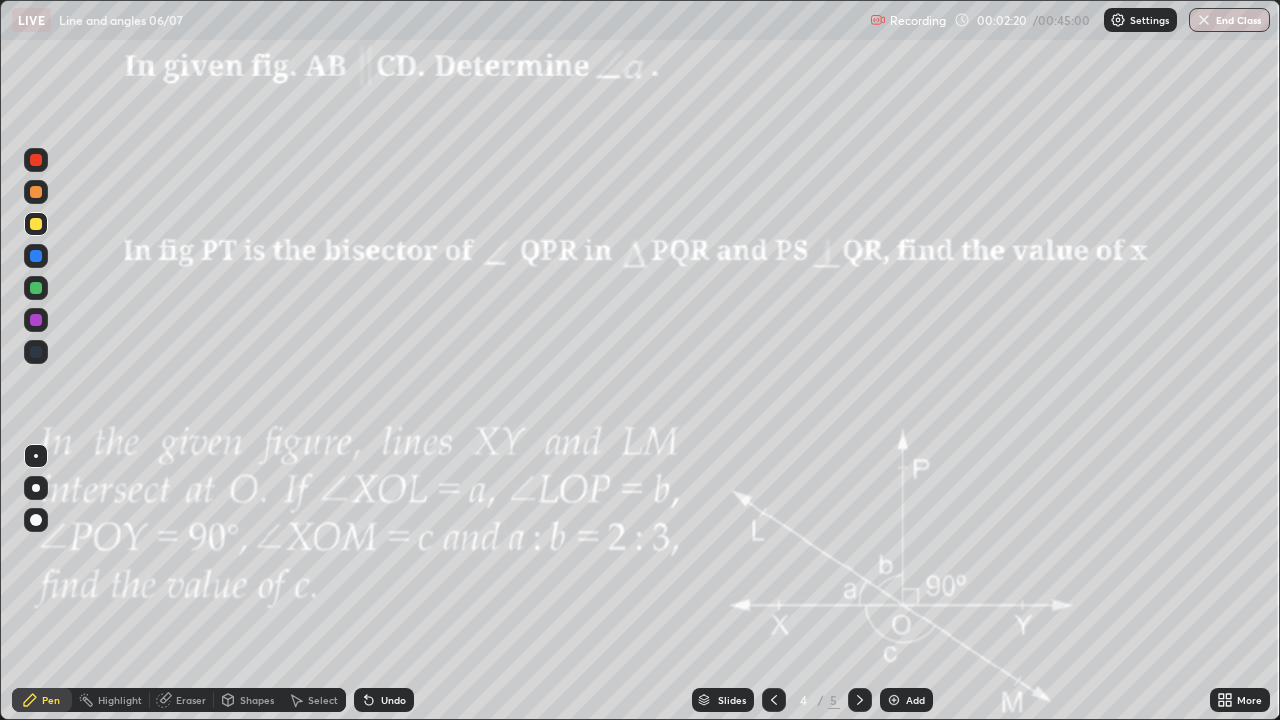 click 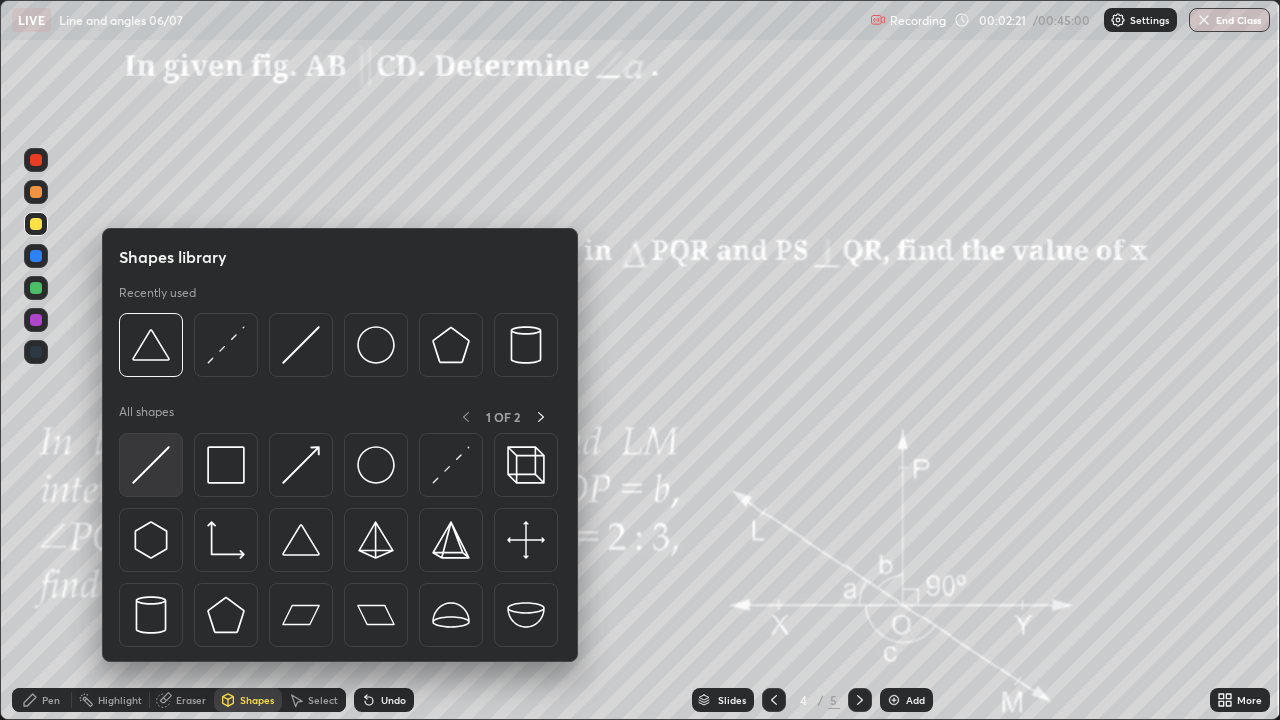 click at bounding box center [151, 465] 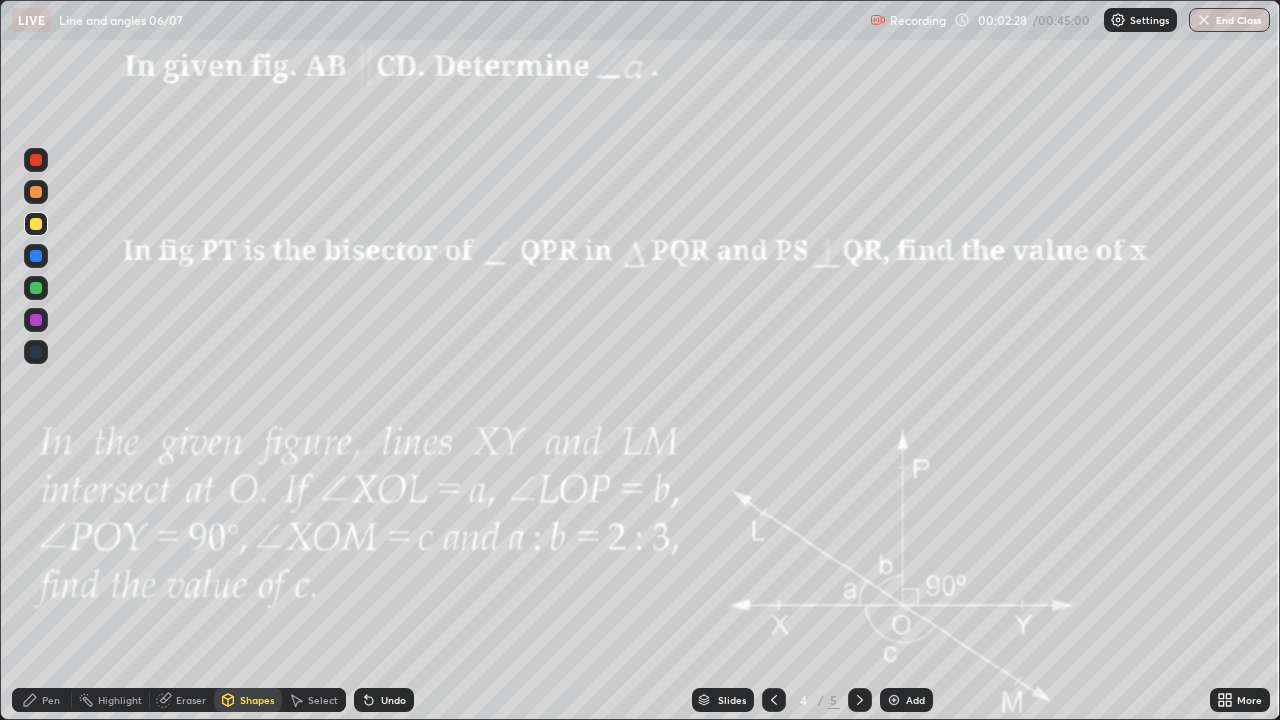 click on "Shapes" at bounding box center [248, 700] 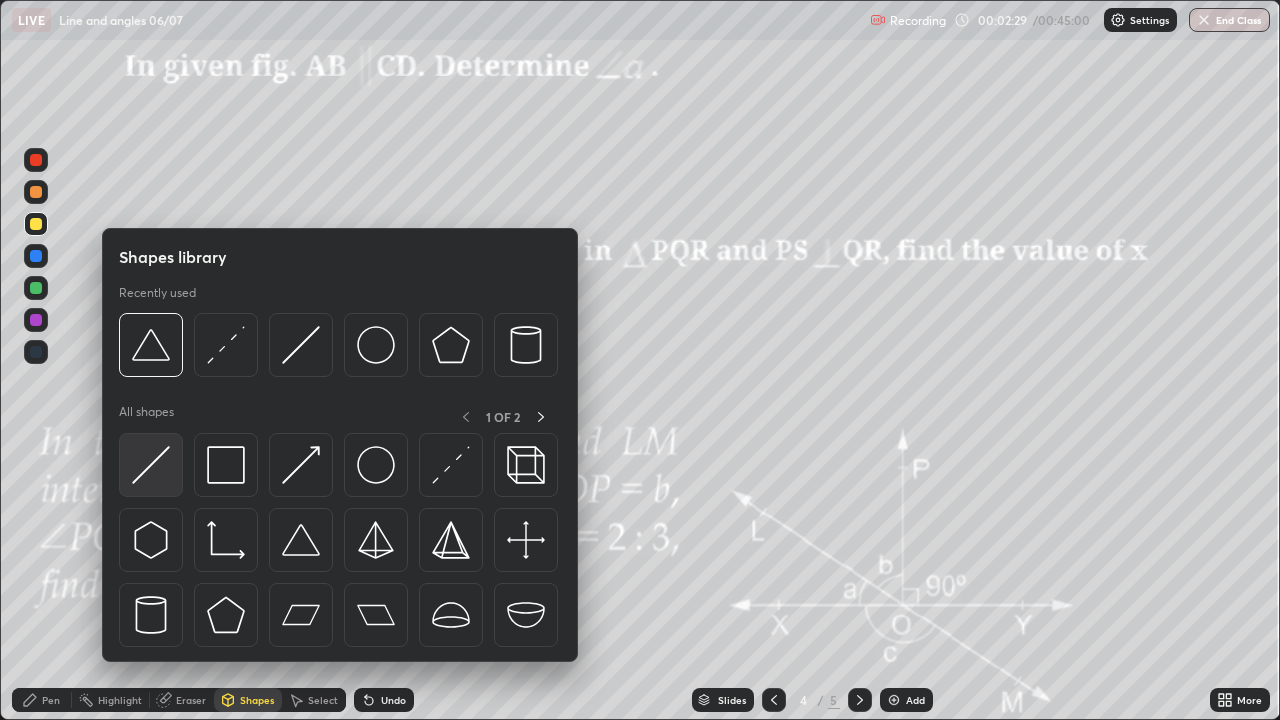 click at bounding box center (151, 465) 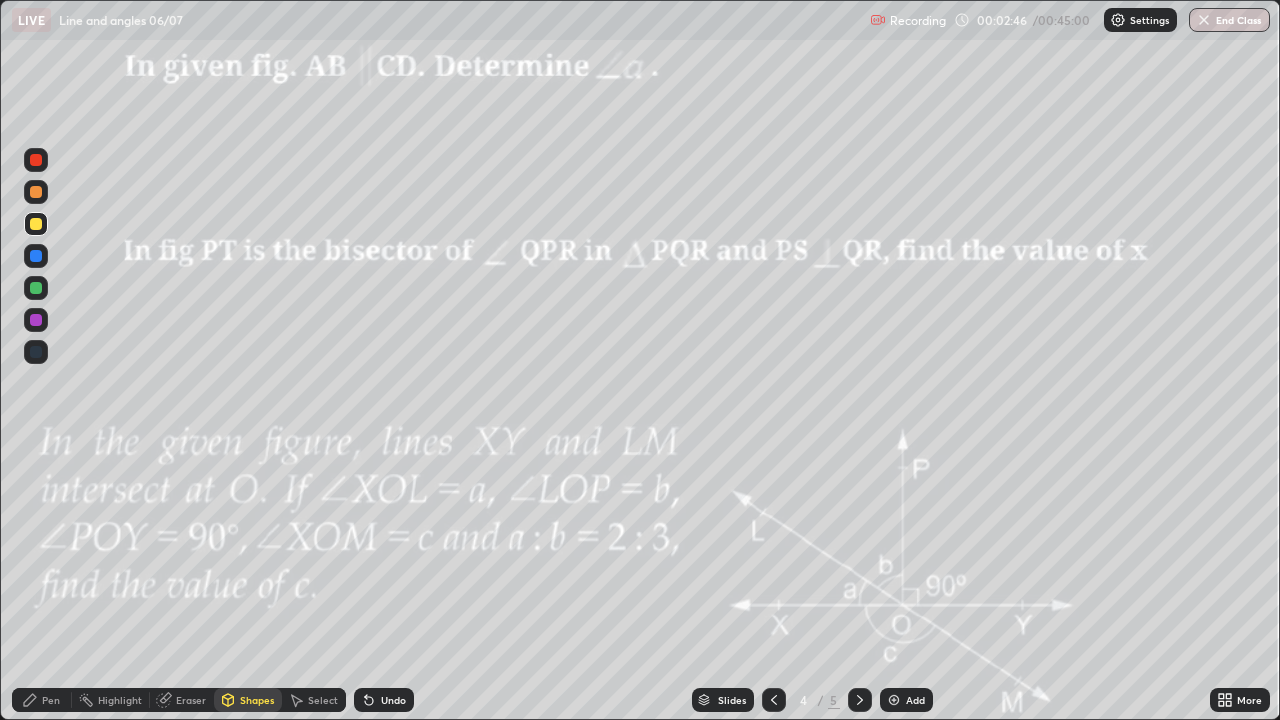 click 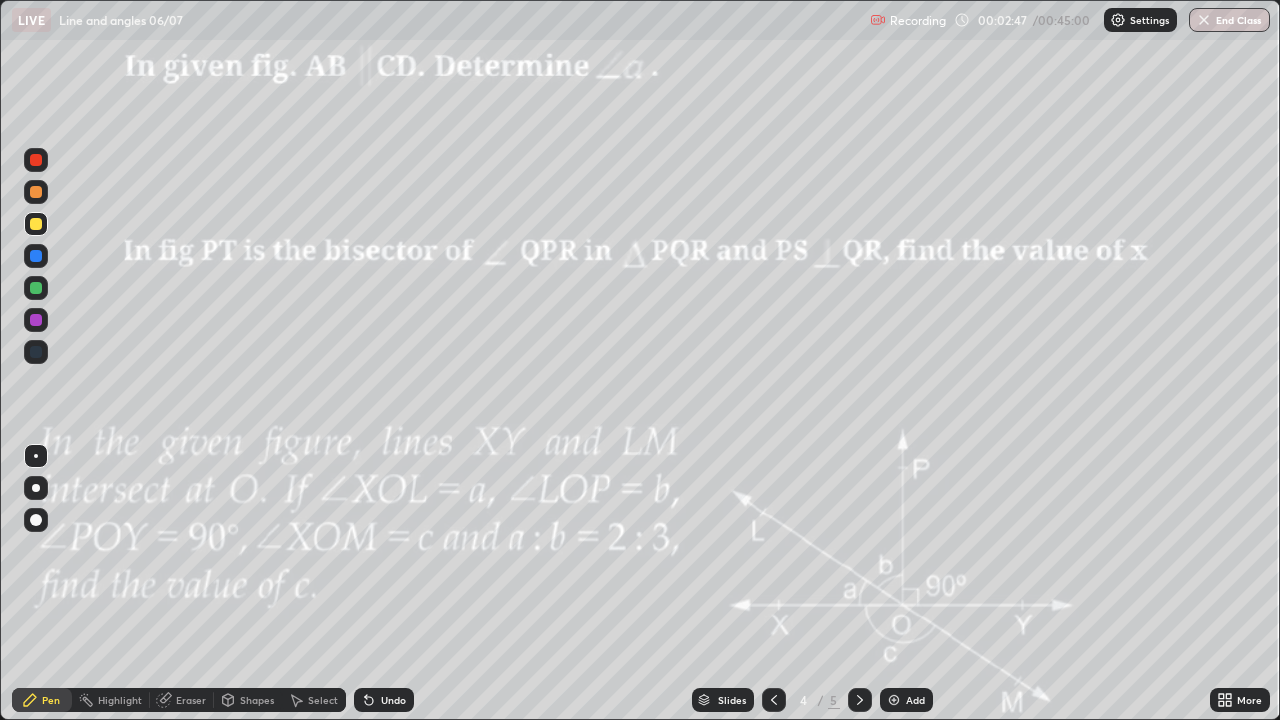 click at bounding box center (36, 288) 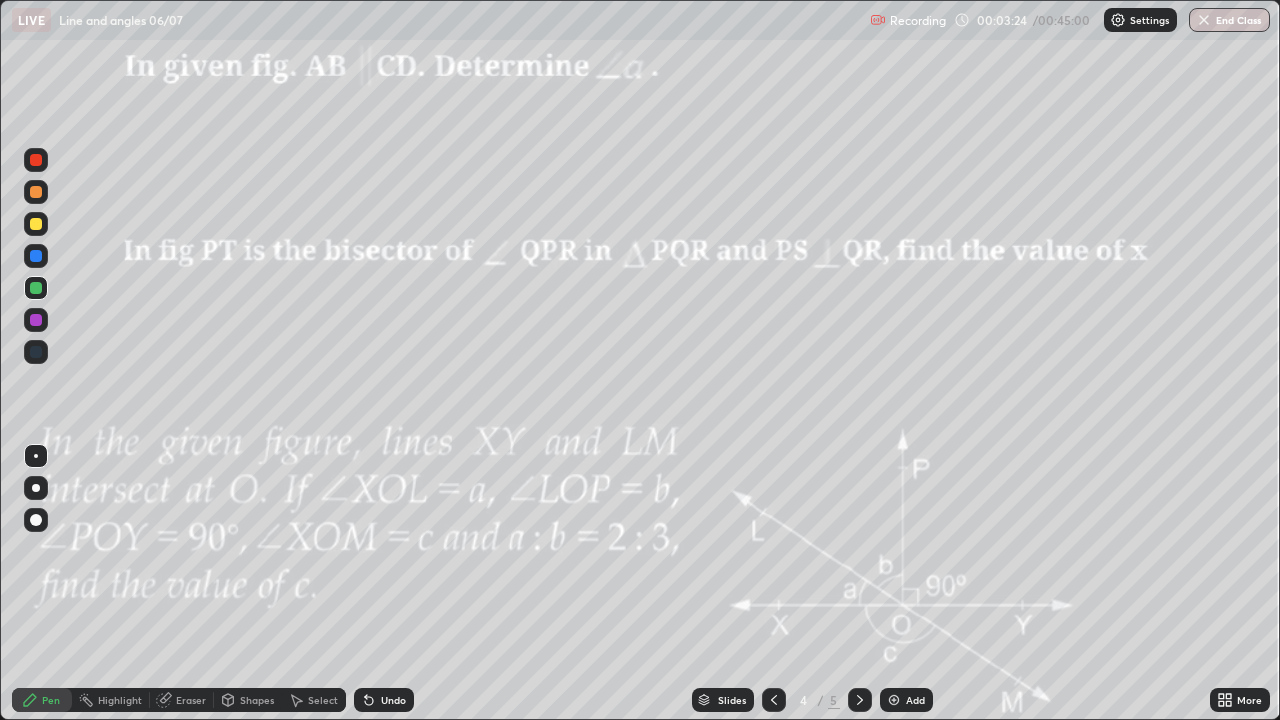 click on "Shapes" at bounding box center [257, 700] 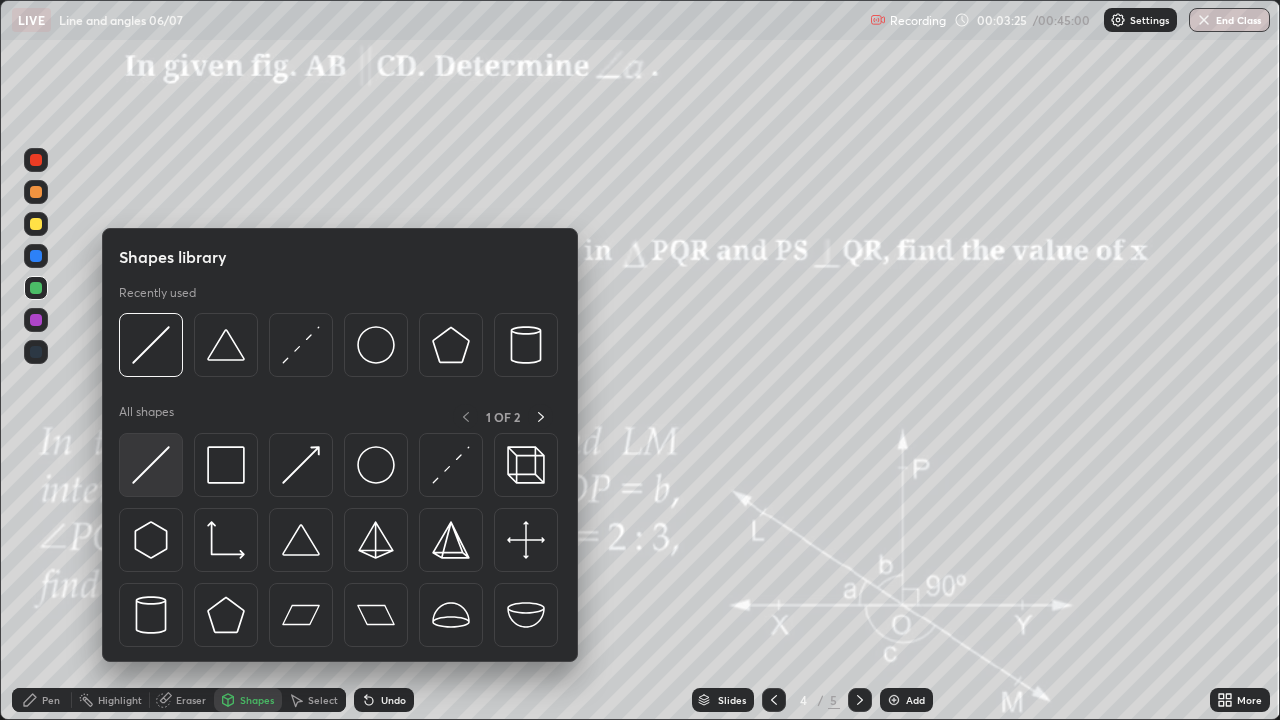 click at bounding box center (151, 465) 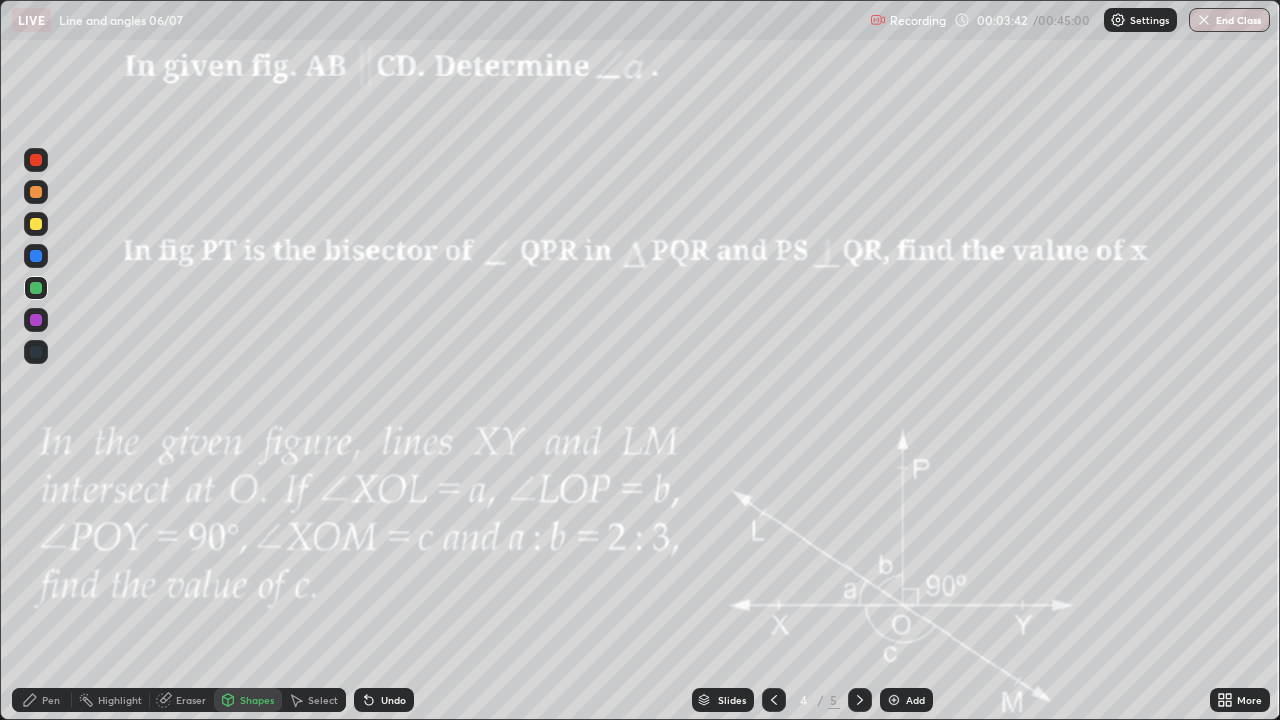 click 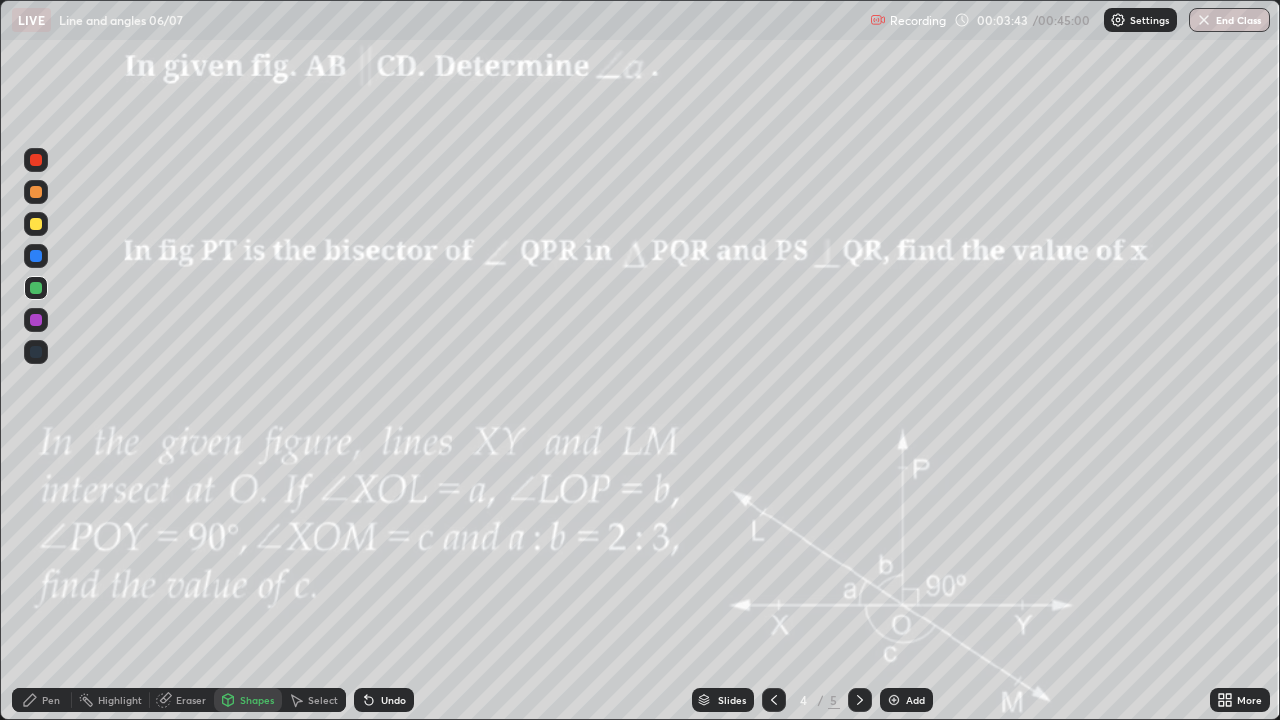 click 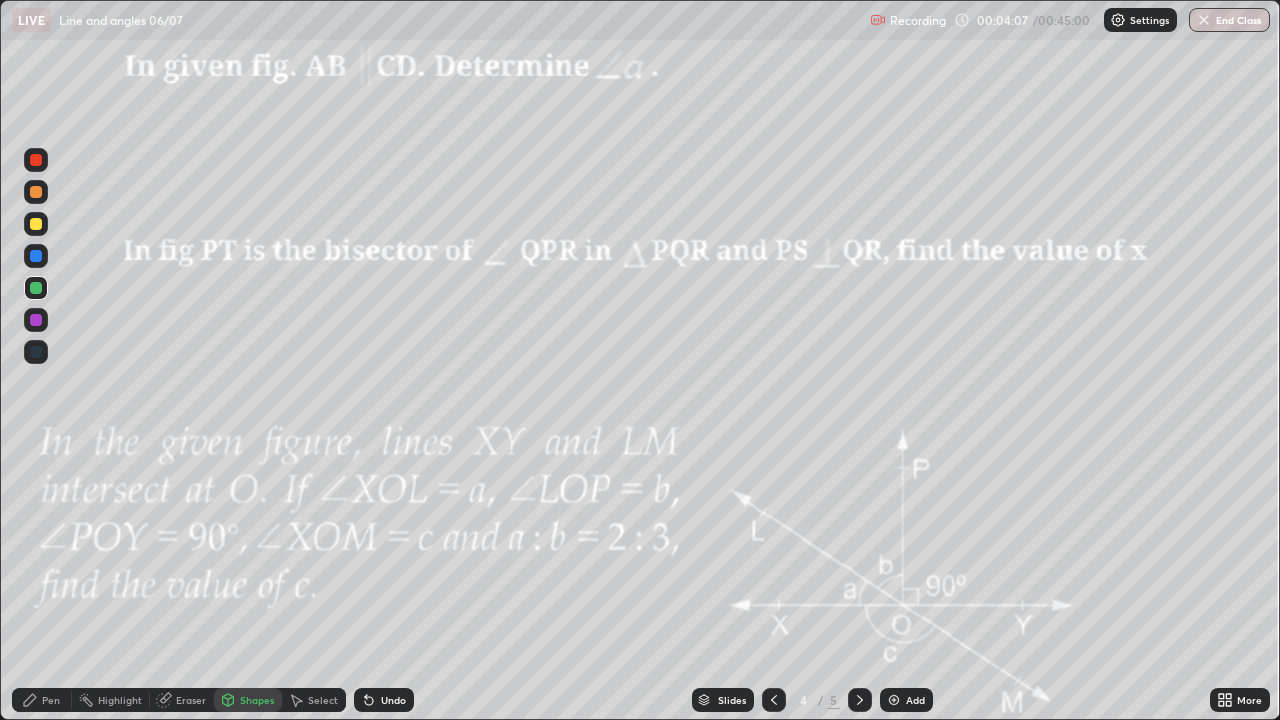 click on "Pen" at bounding box center [42, 700] 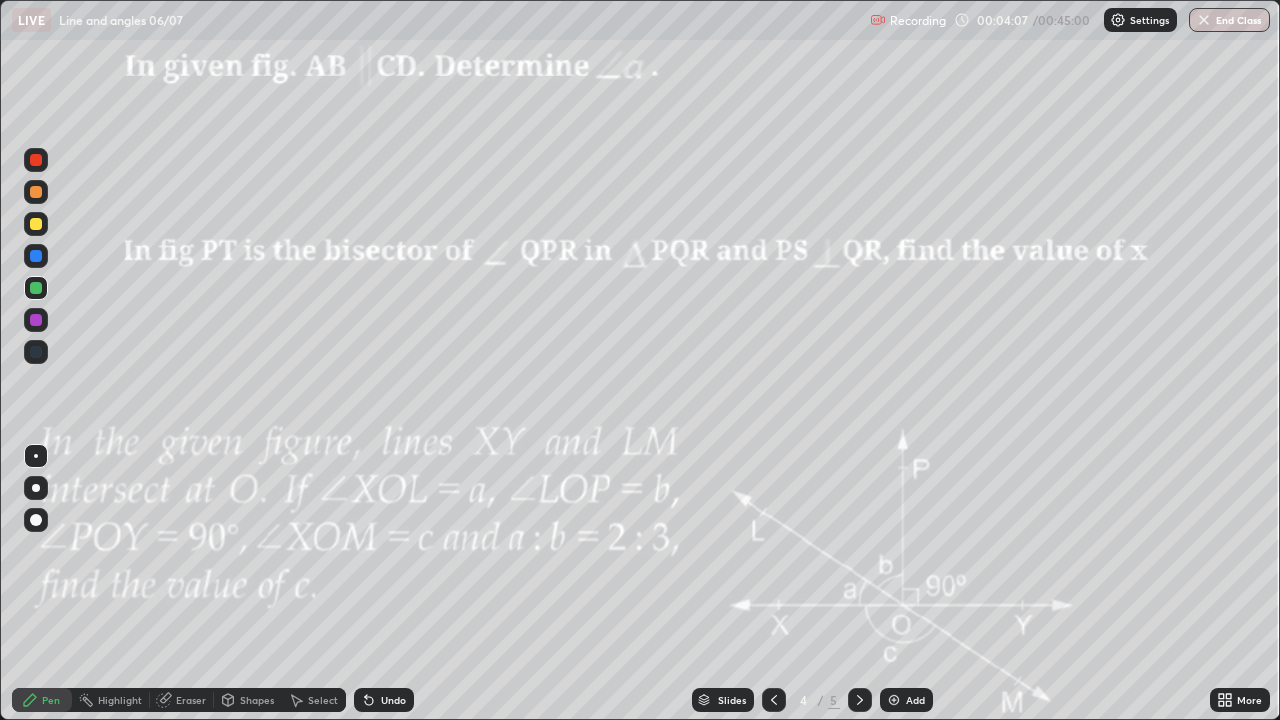 click at bounding box center (36, 224) 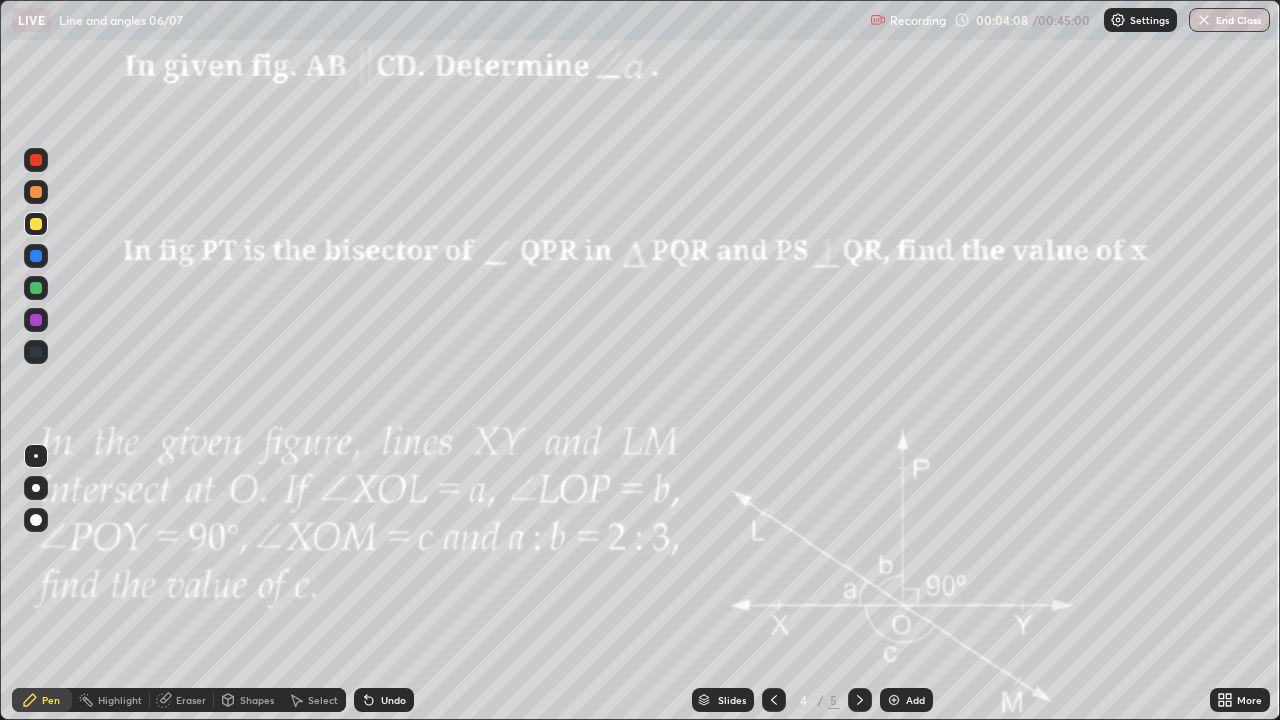 click at bounding box center [36, 224] 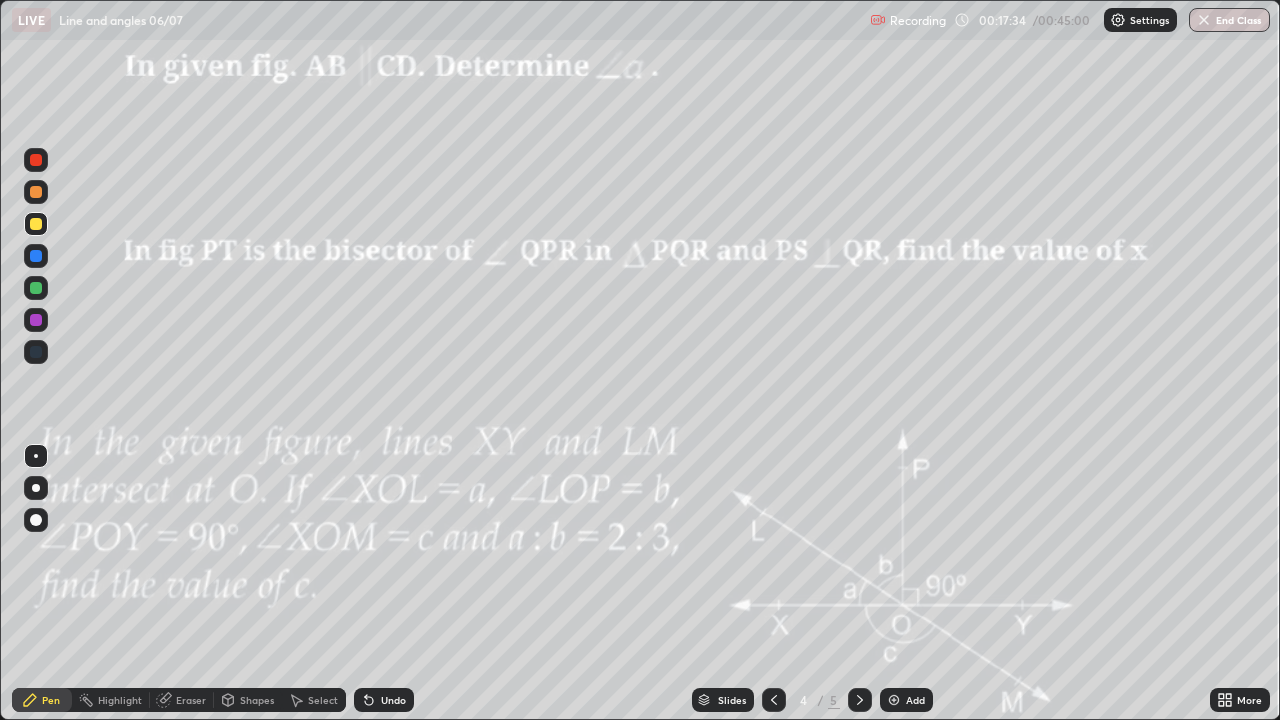 click 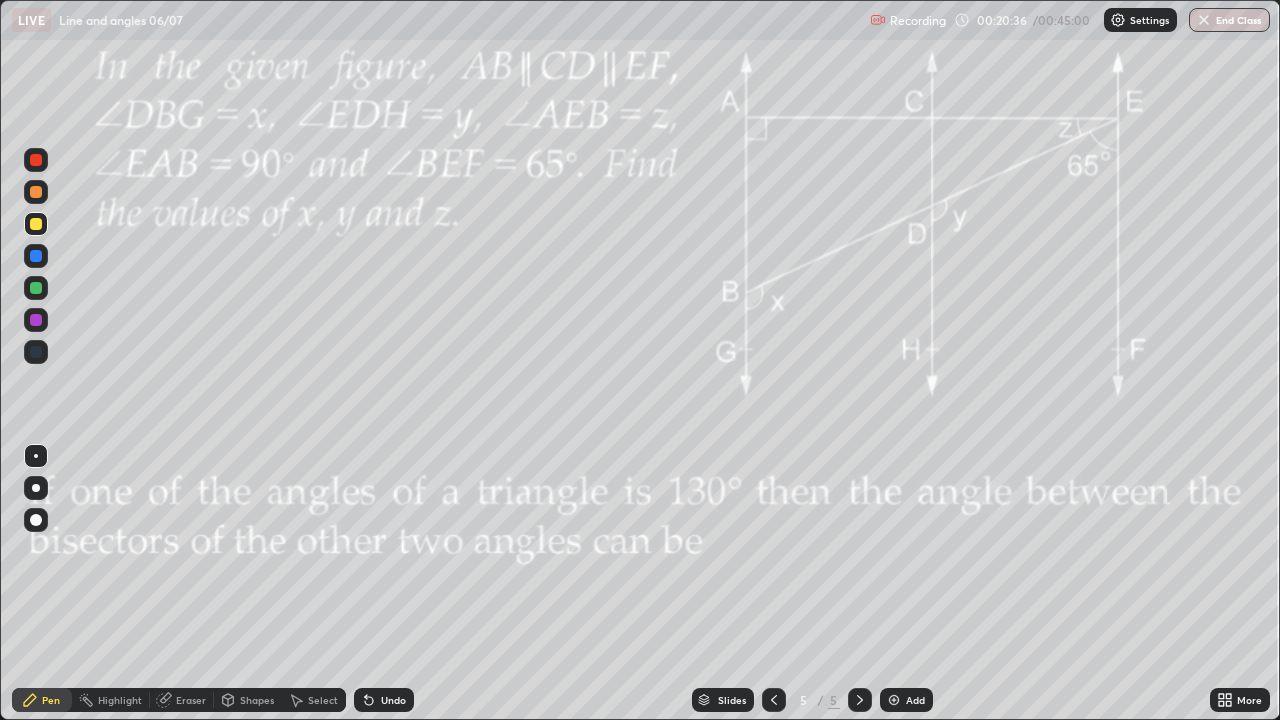 click 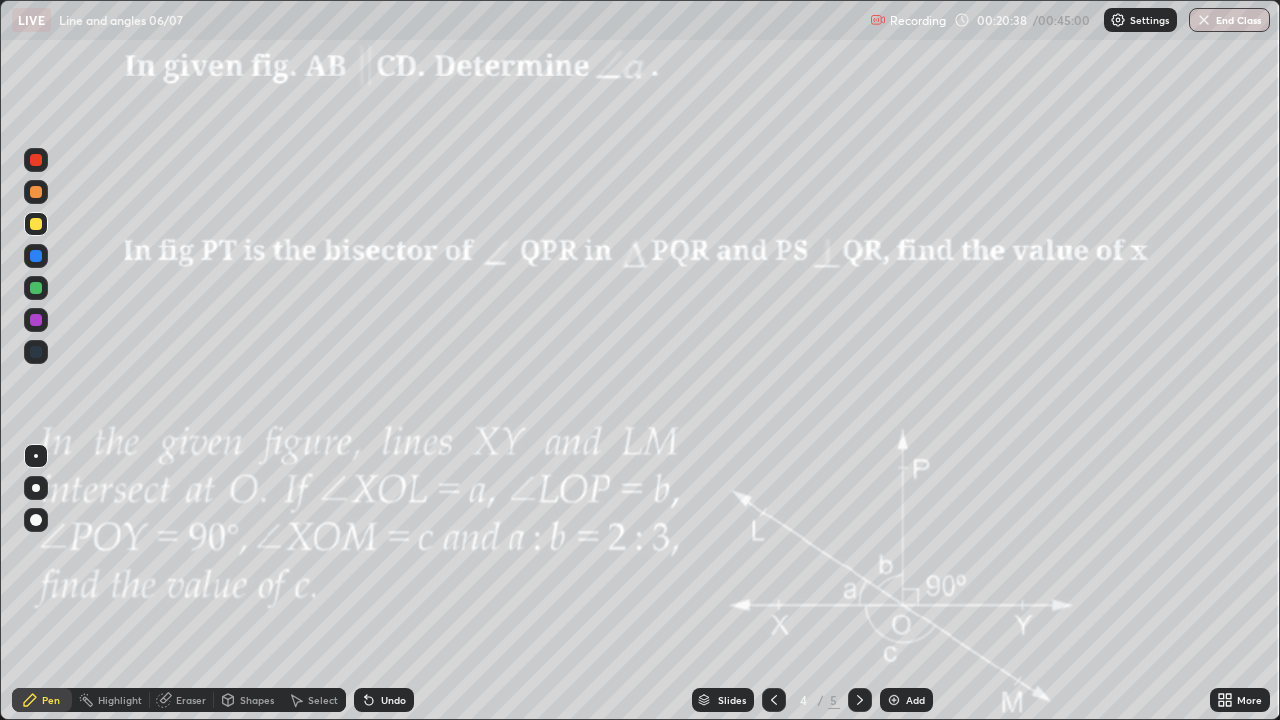 click on "Select" at bounding box center (314, 700) 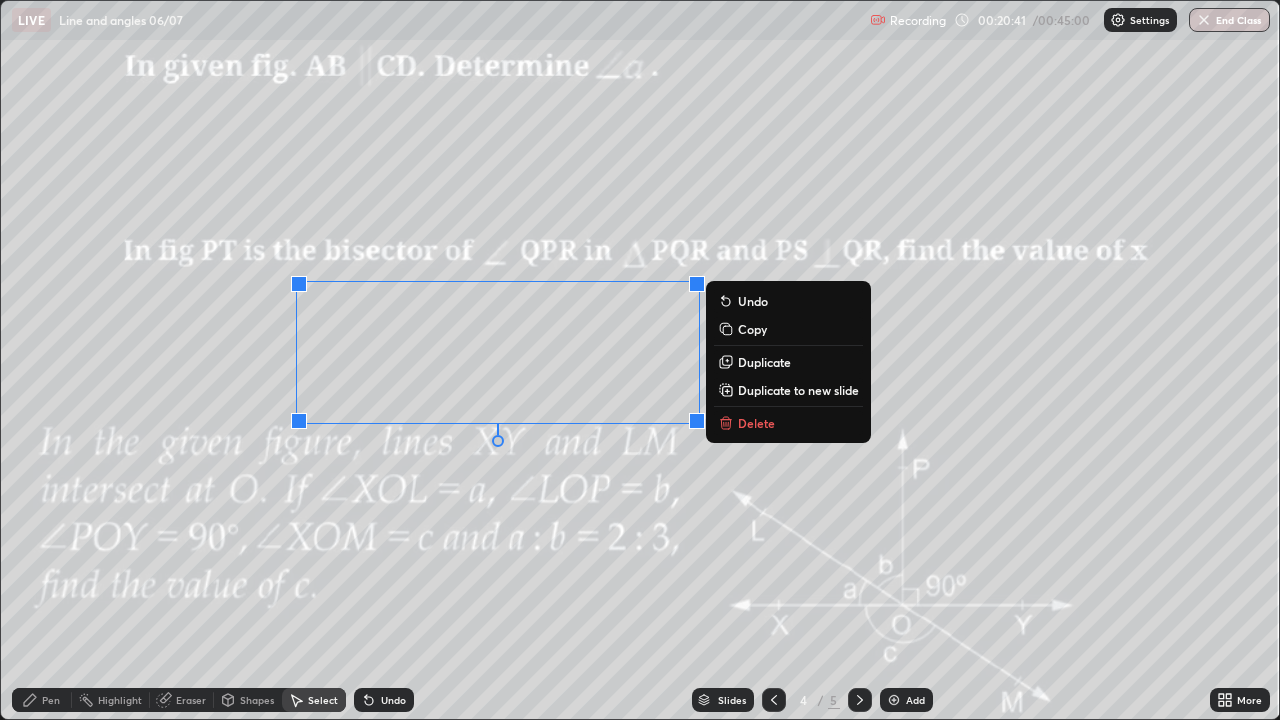 click on "Copy" at bounding box center (752, 329) 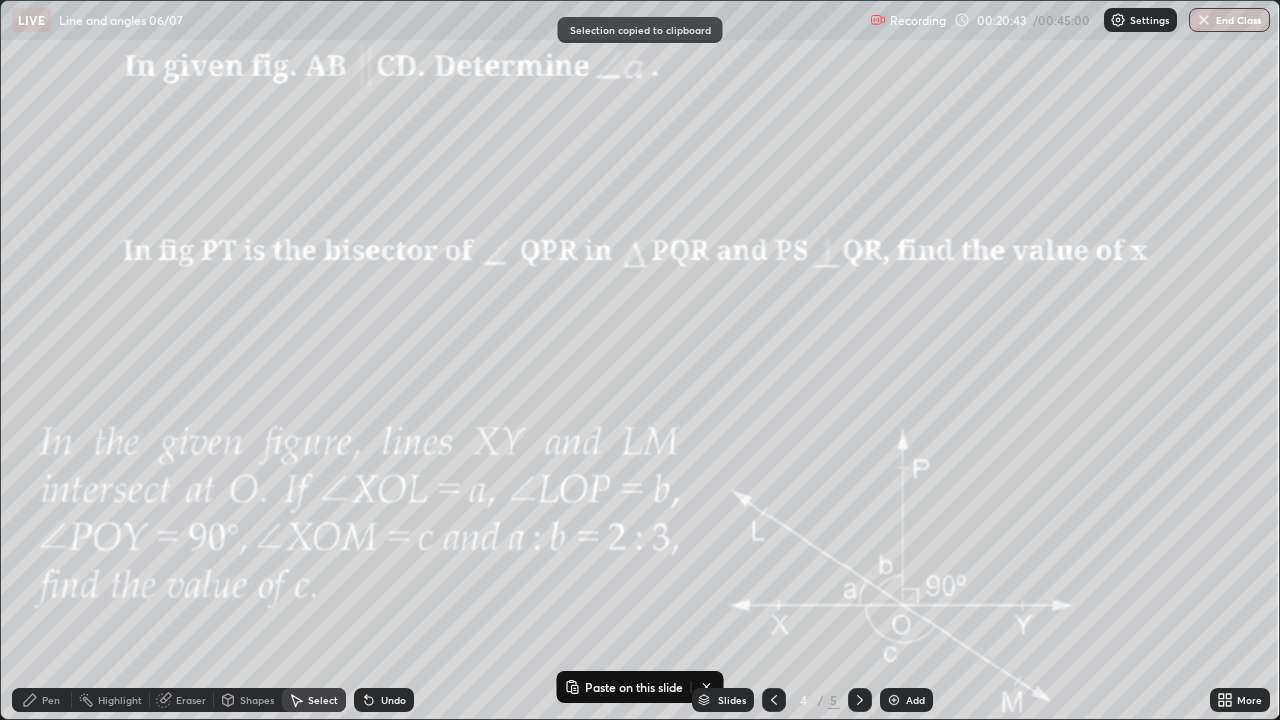 click 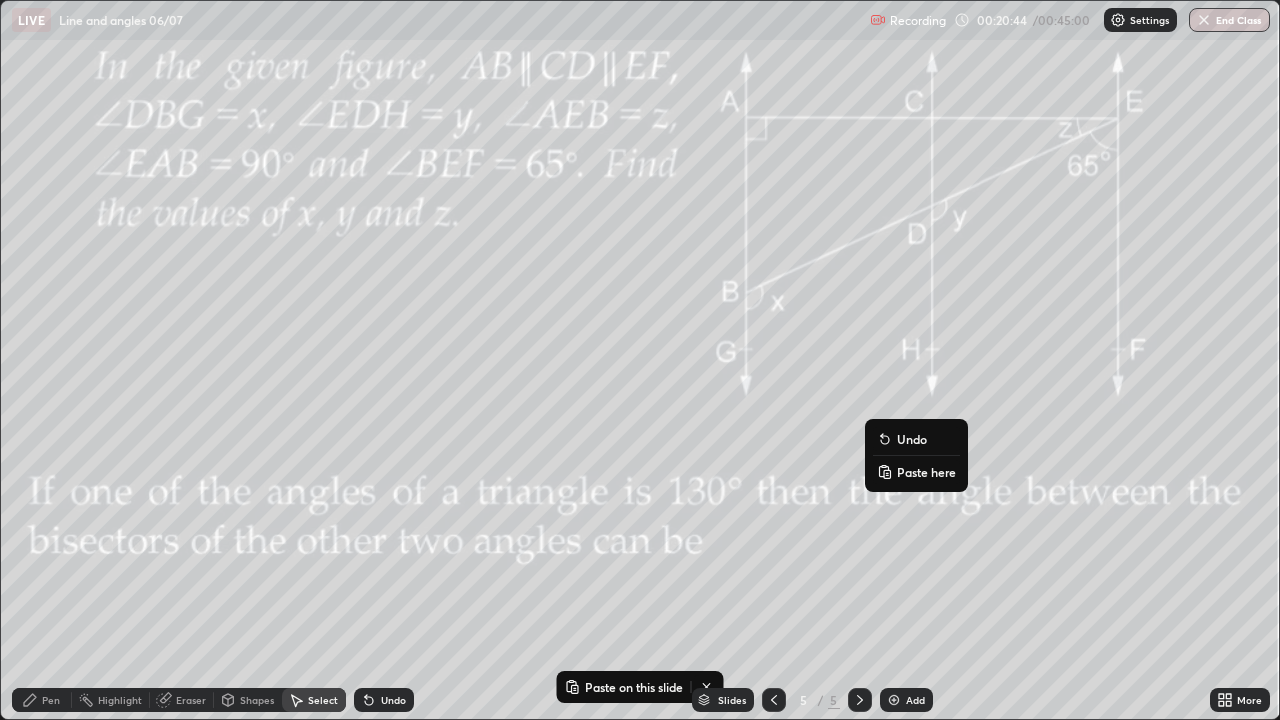 click on "Paste here" at bounding box center (926, 472) 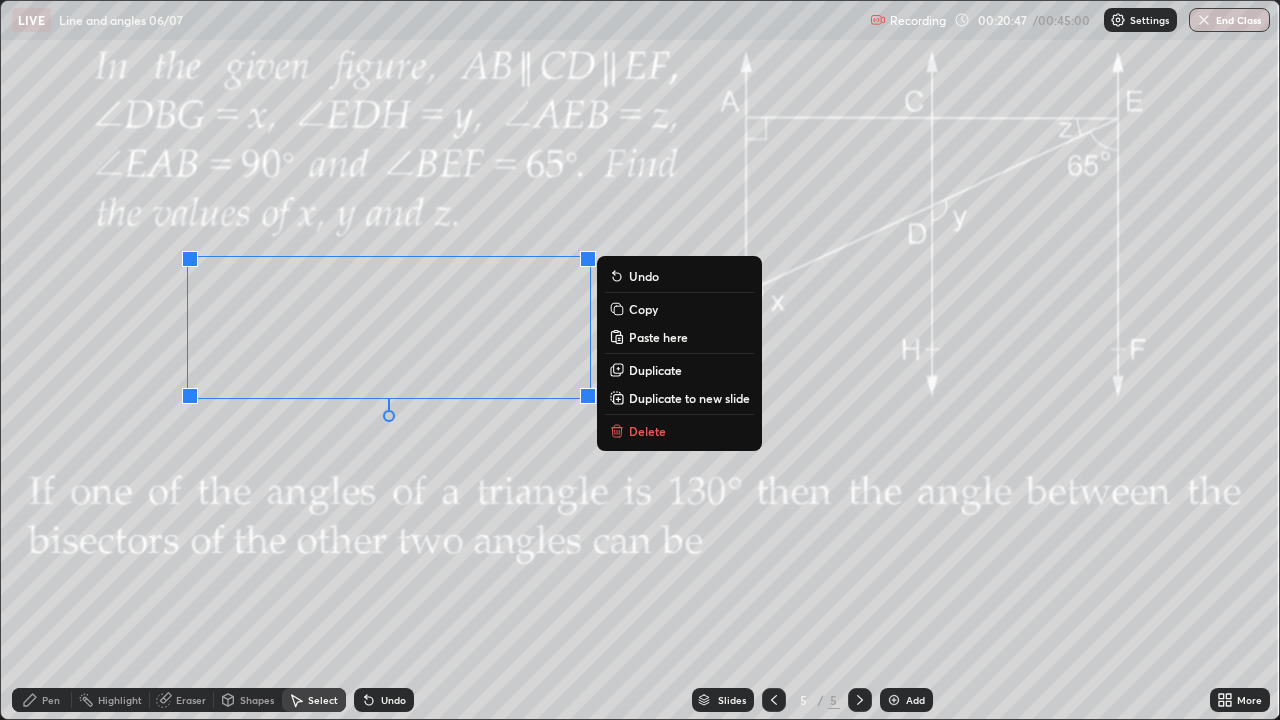 click on "0 ° Undo Copy Paste here Duplicate Duplicate to new slide Delete" at bounding box center (640, 360) 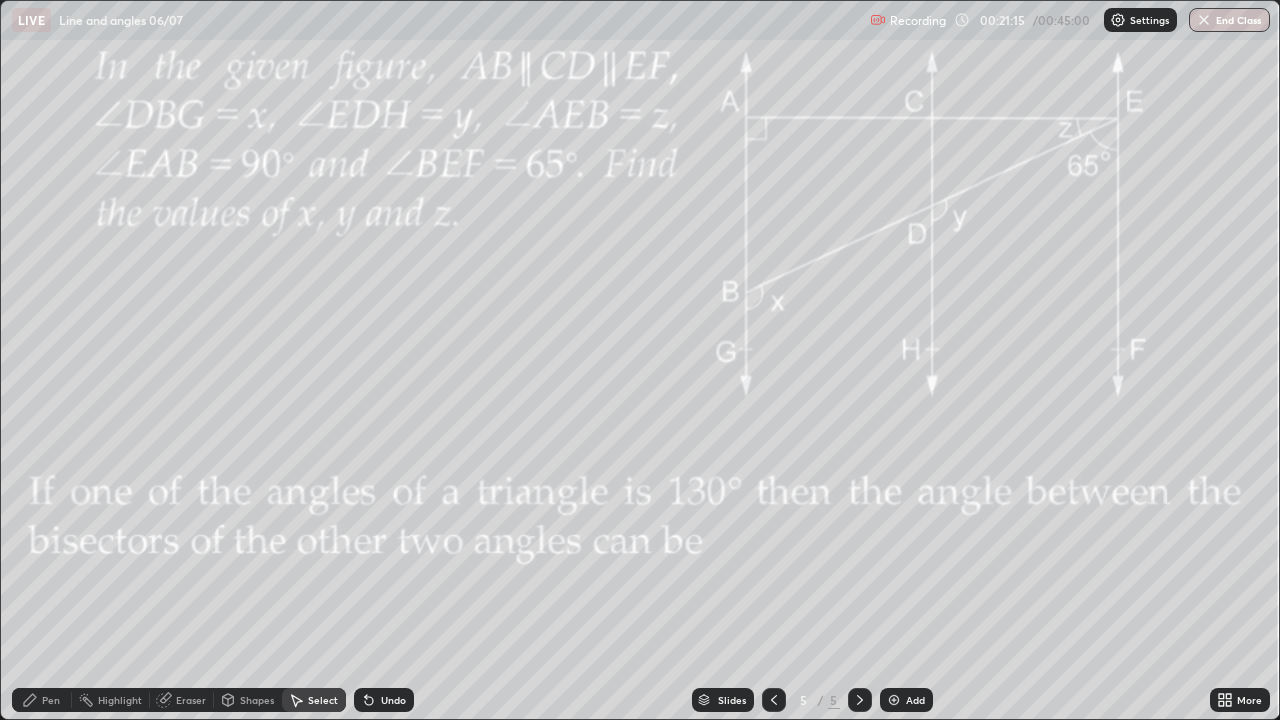 click on "Pen" at bounding box center [42, 700] 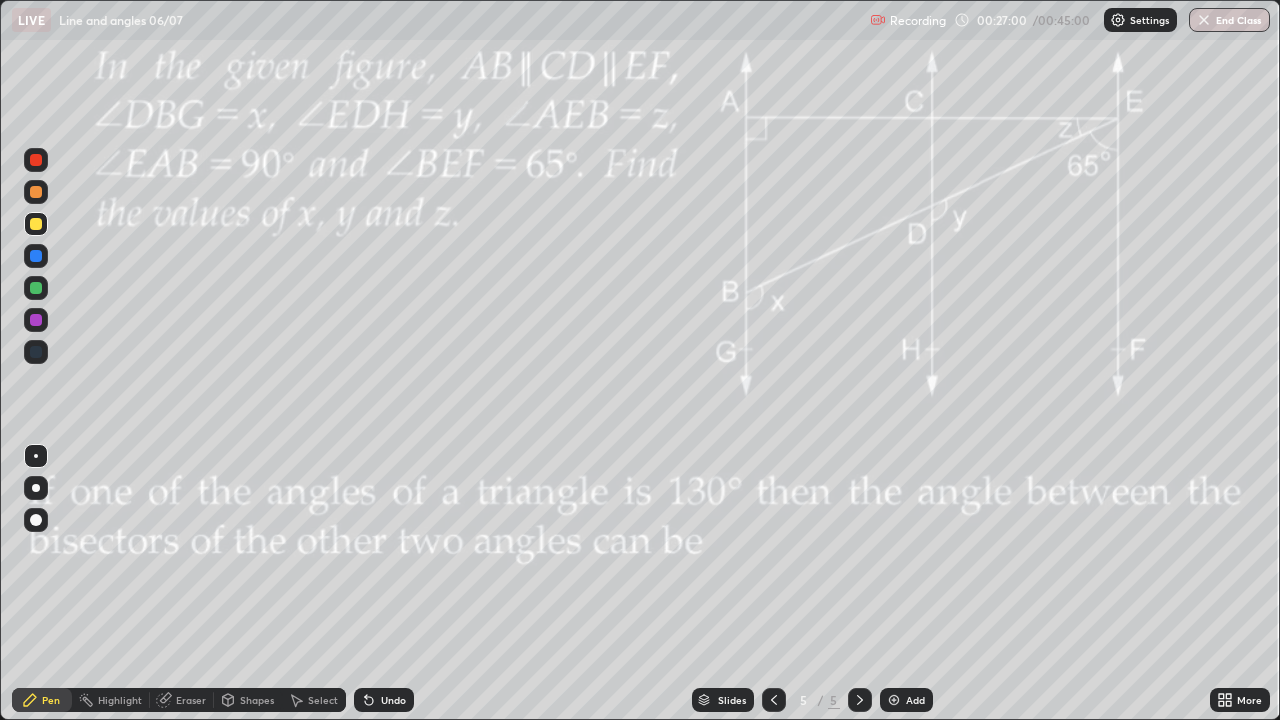 click 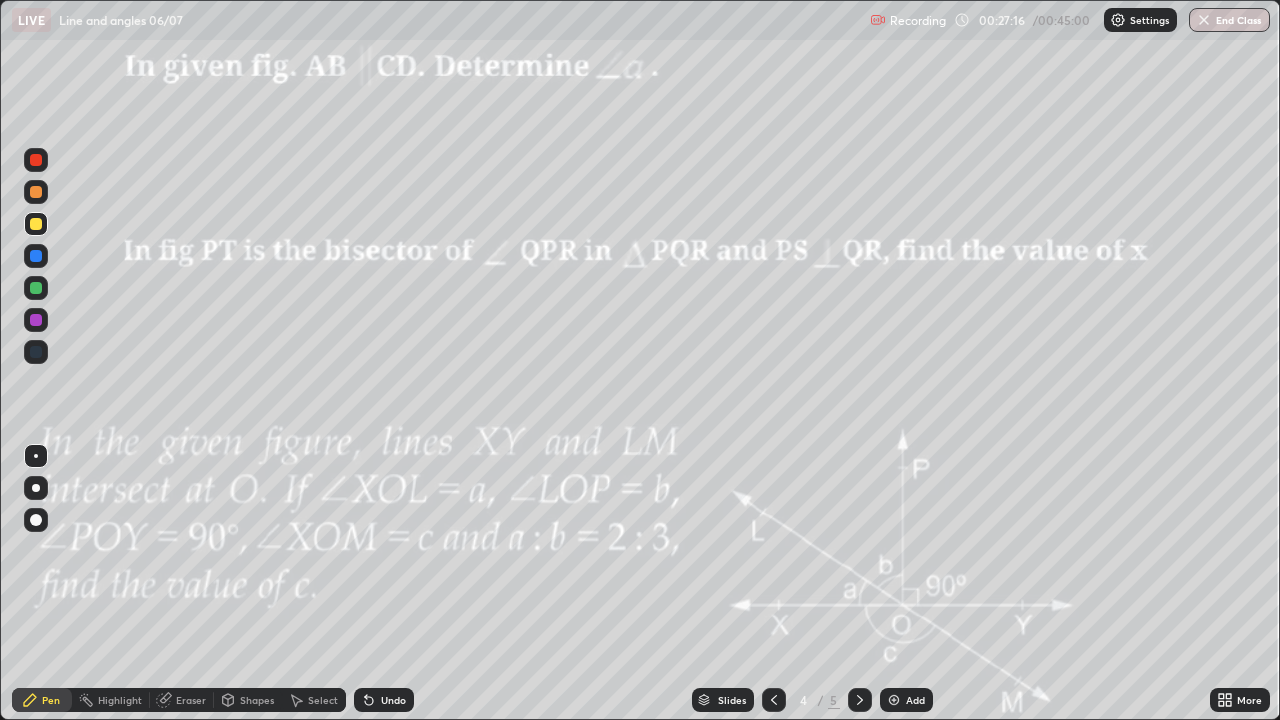 click 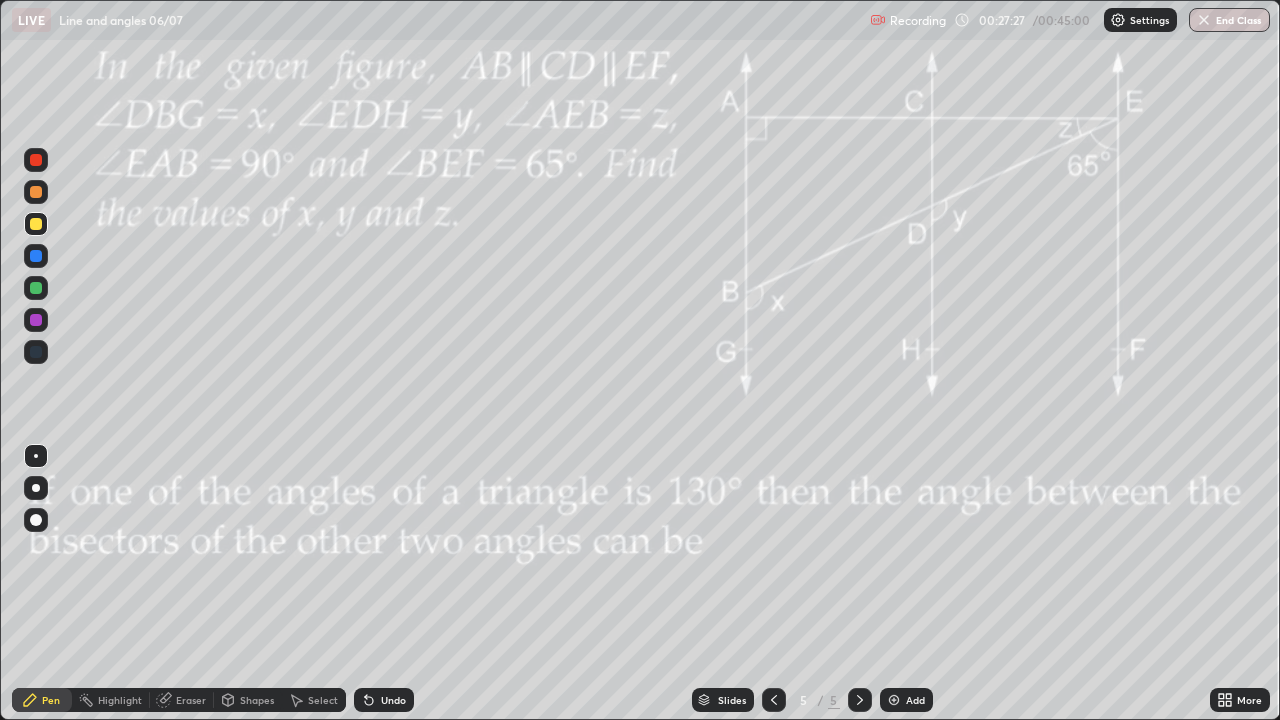 click at bounding box center (774, 700) 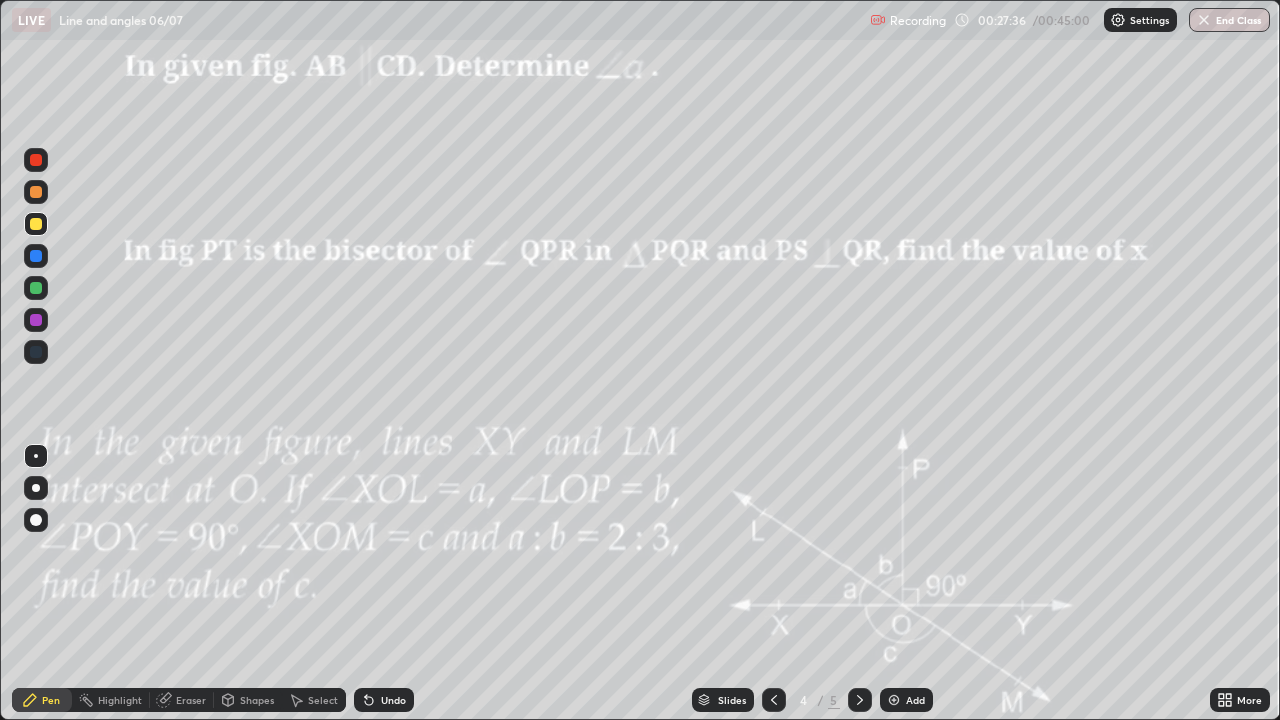 click 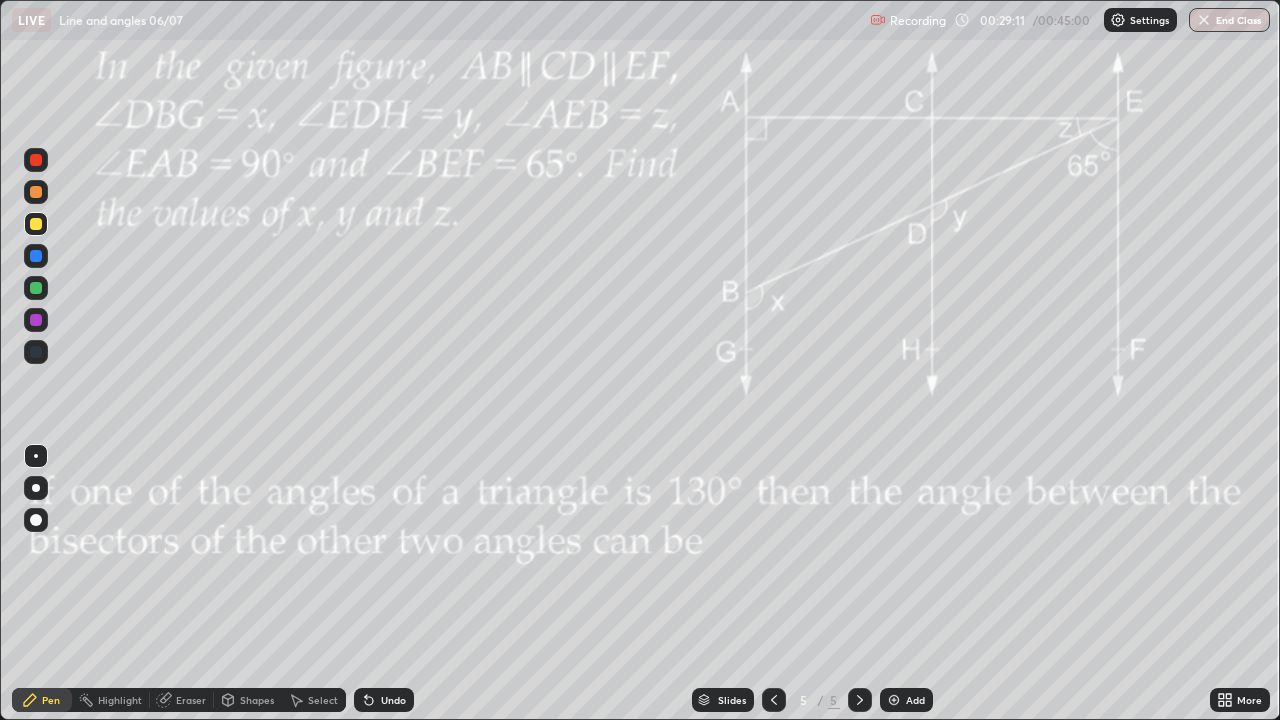 click 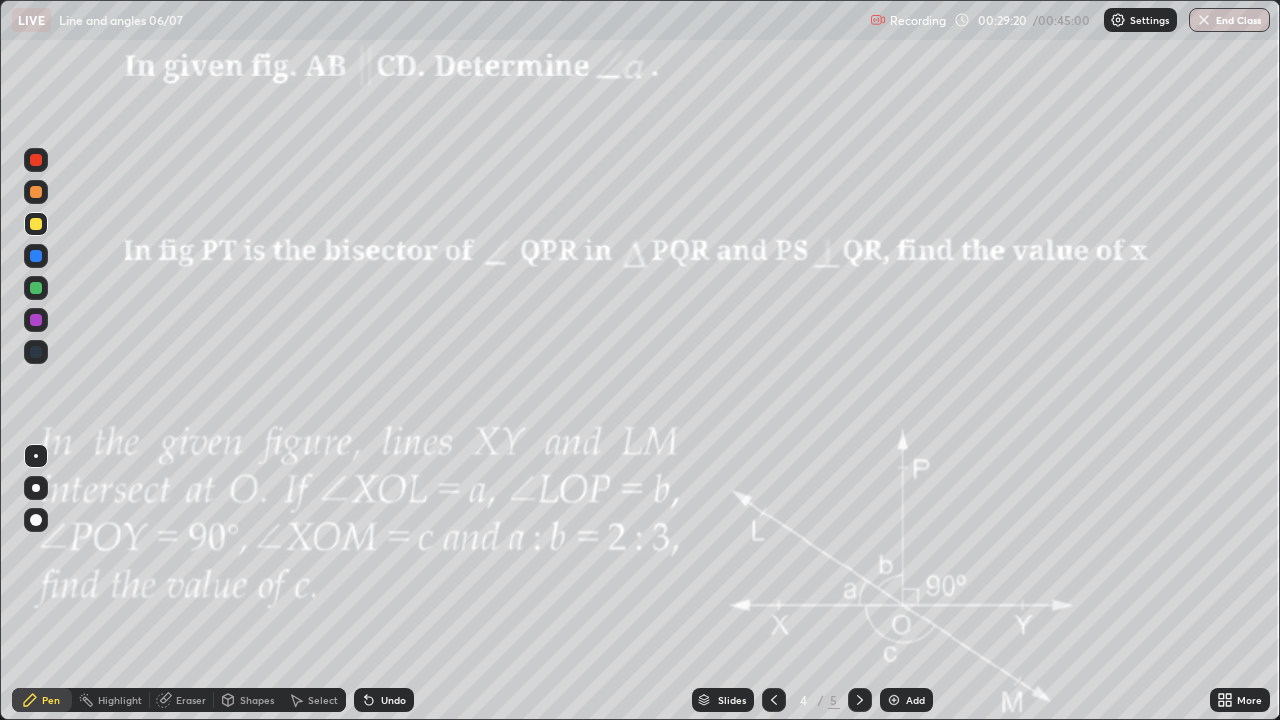 click 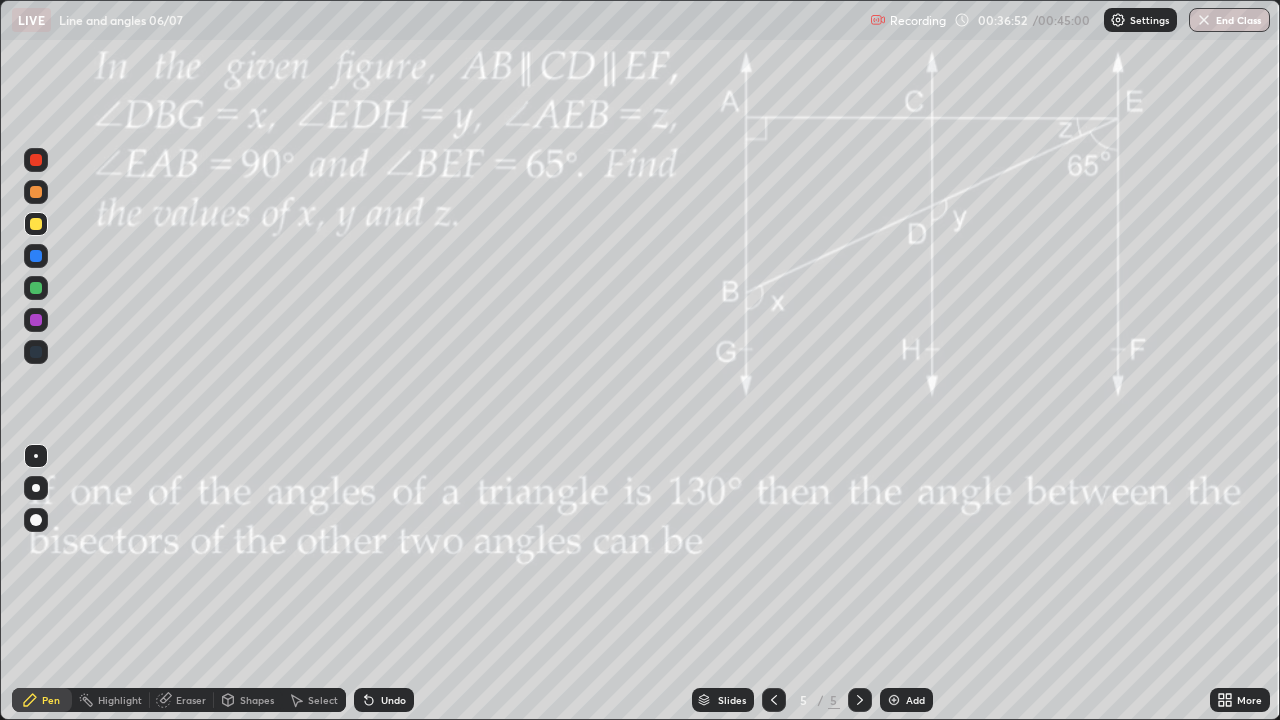 click 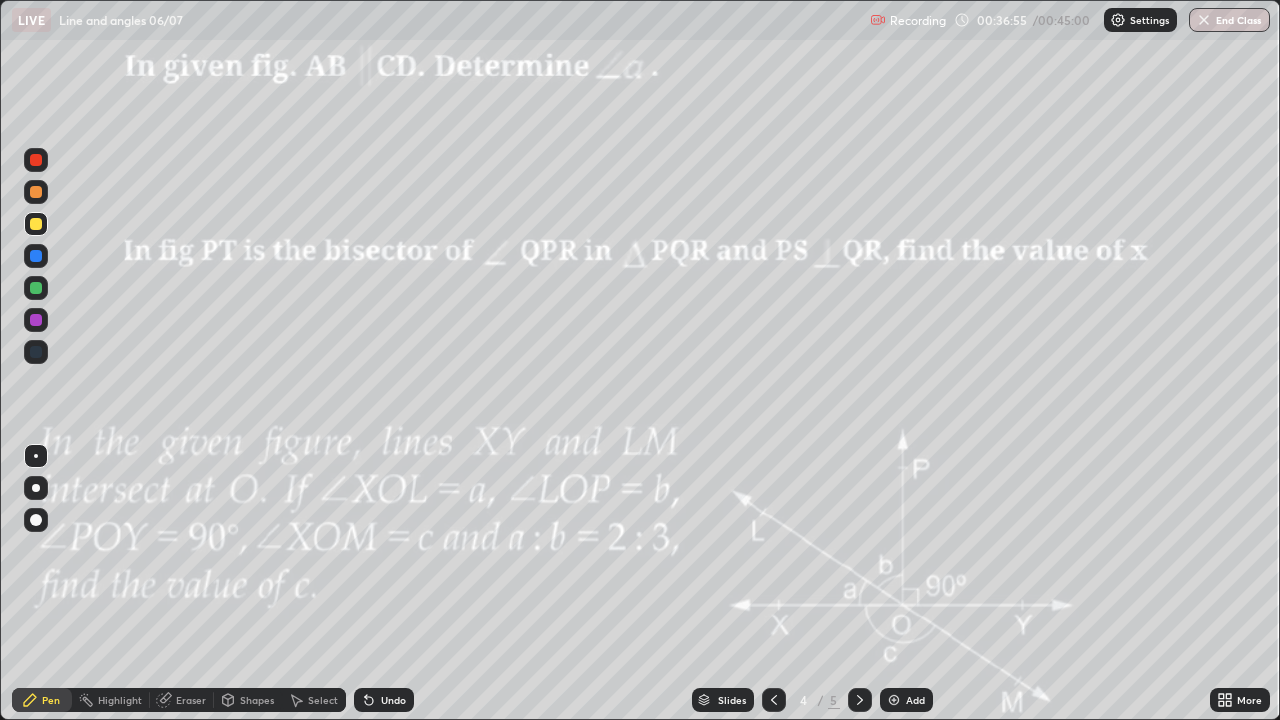 click at bounding box center (36, 160) 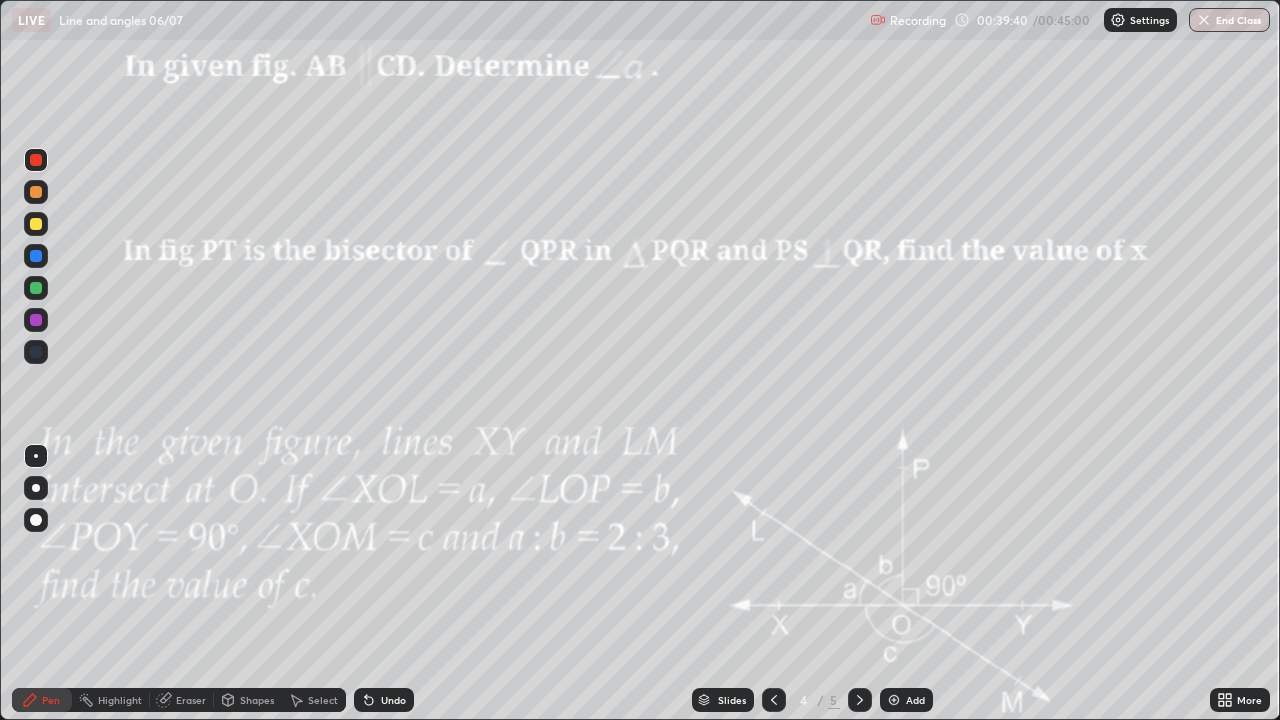 click 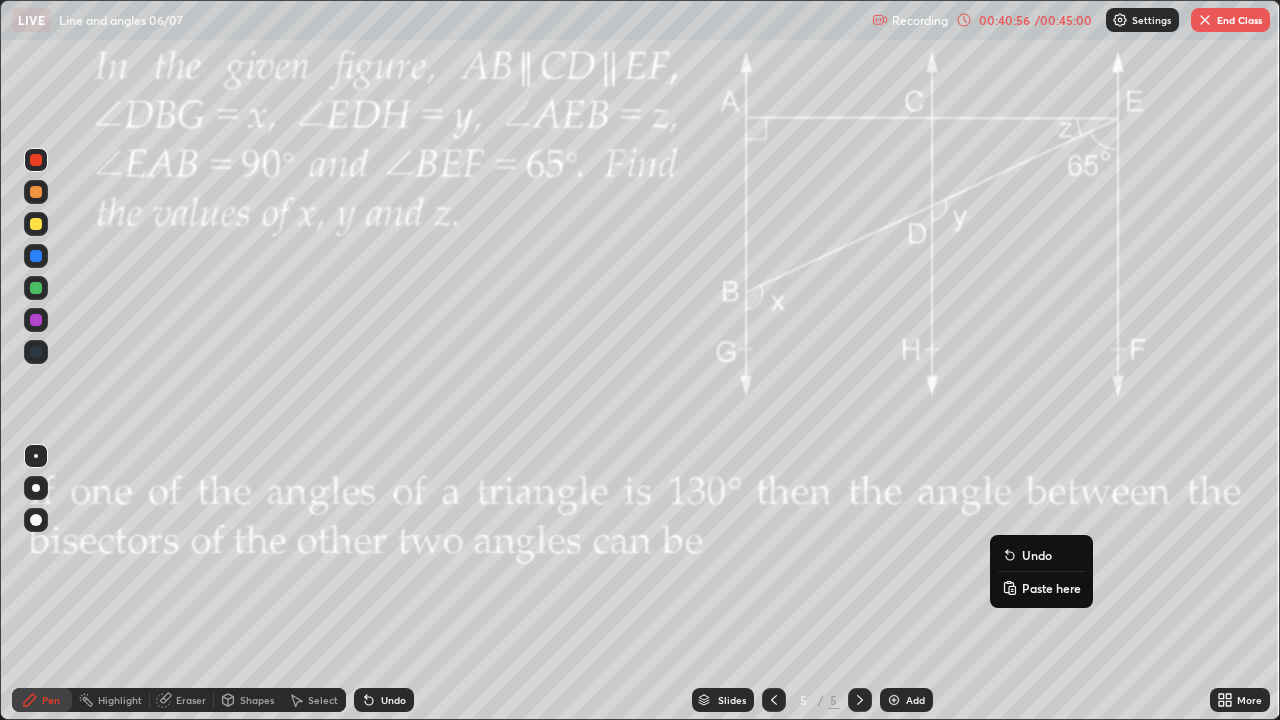 click on "Undo" at bounding box center [1041, 555] 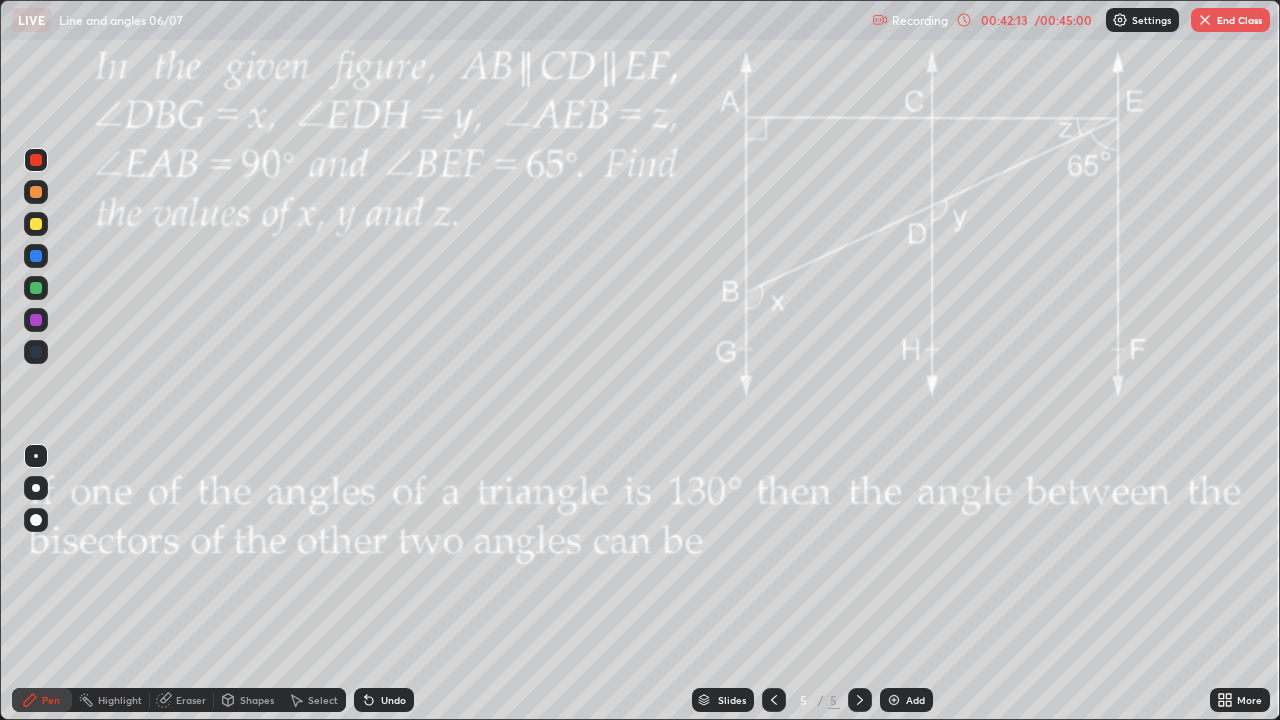 click on "End Class" at bounding box center (1230, 20) 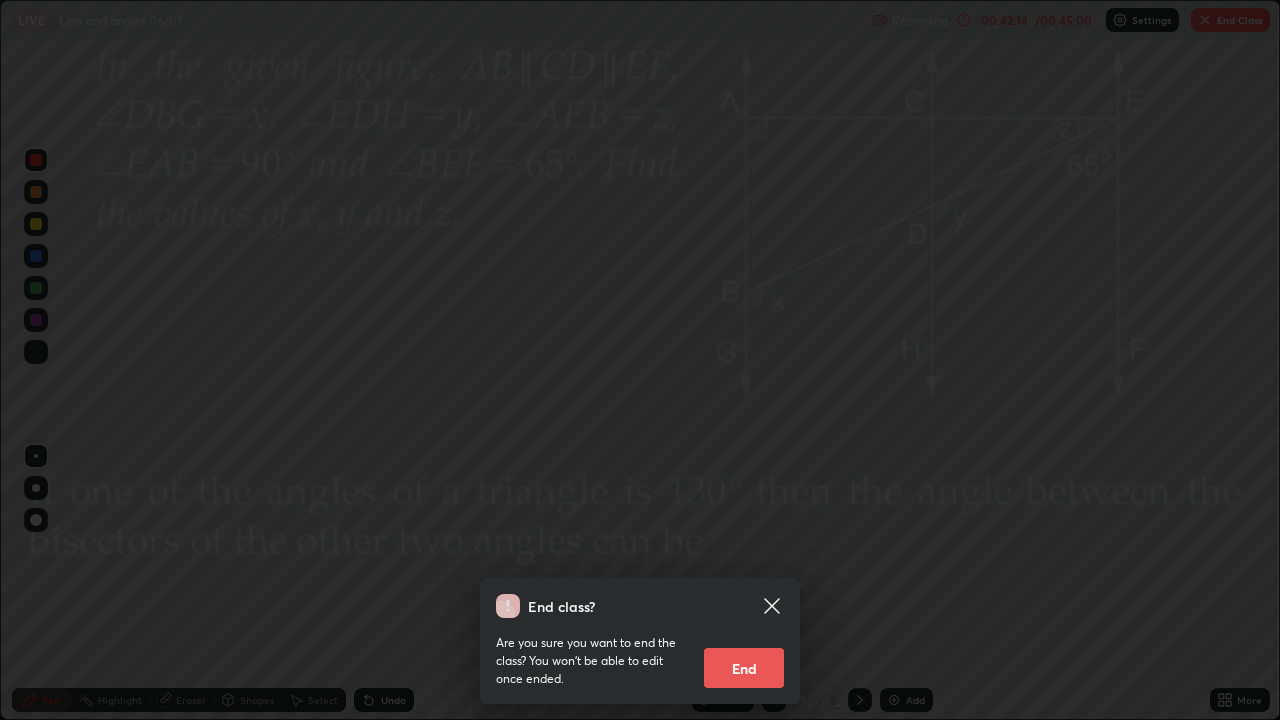 click on "End" at bounding box center [744, 668] 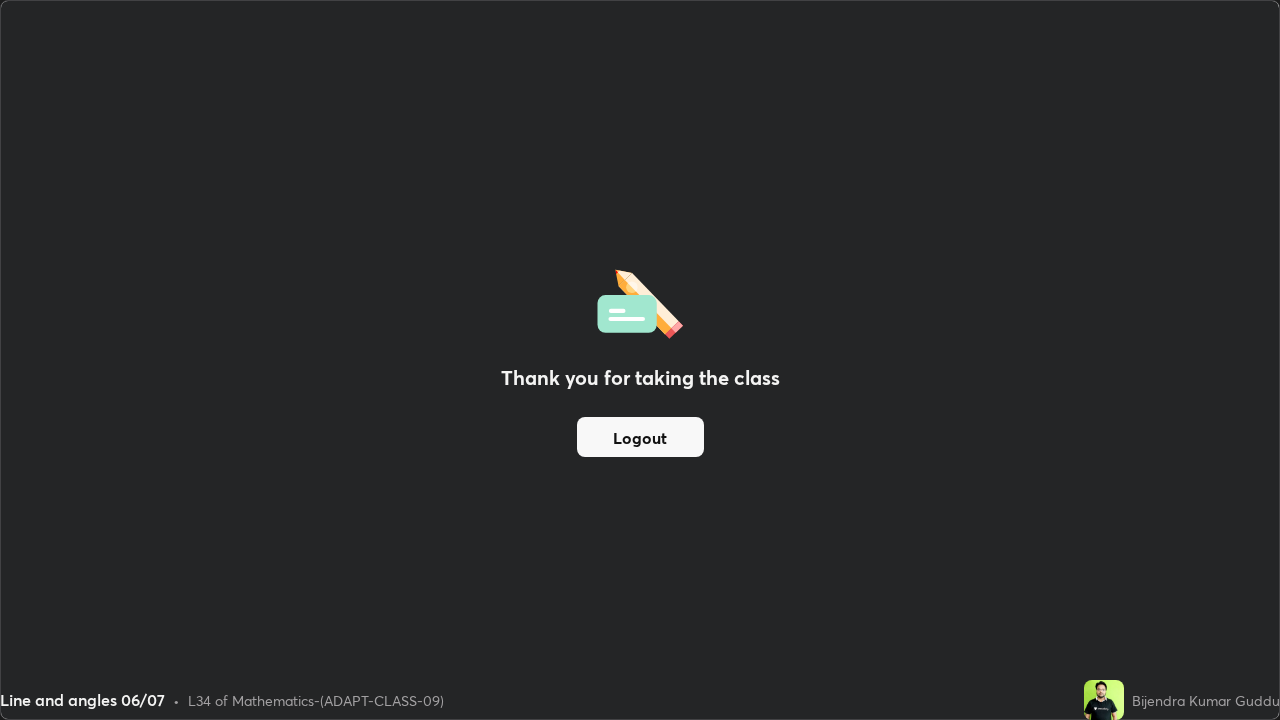 click on "Logout" at bounding box center [640, 437] 